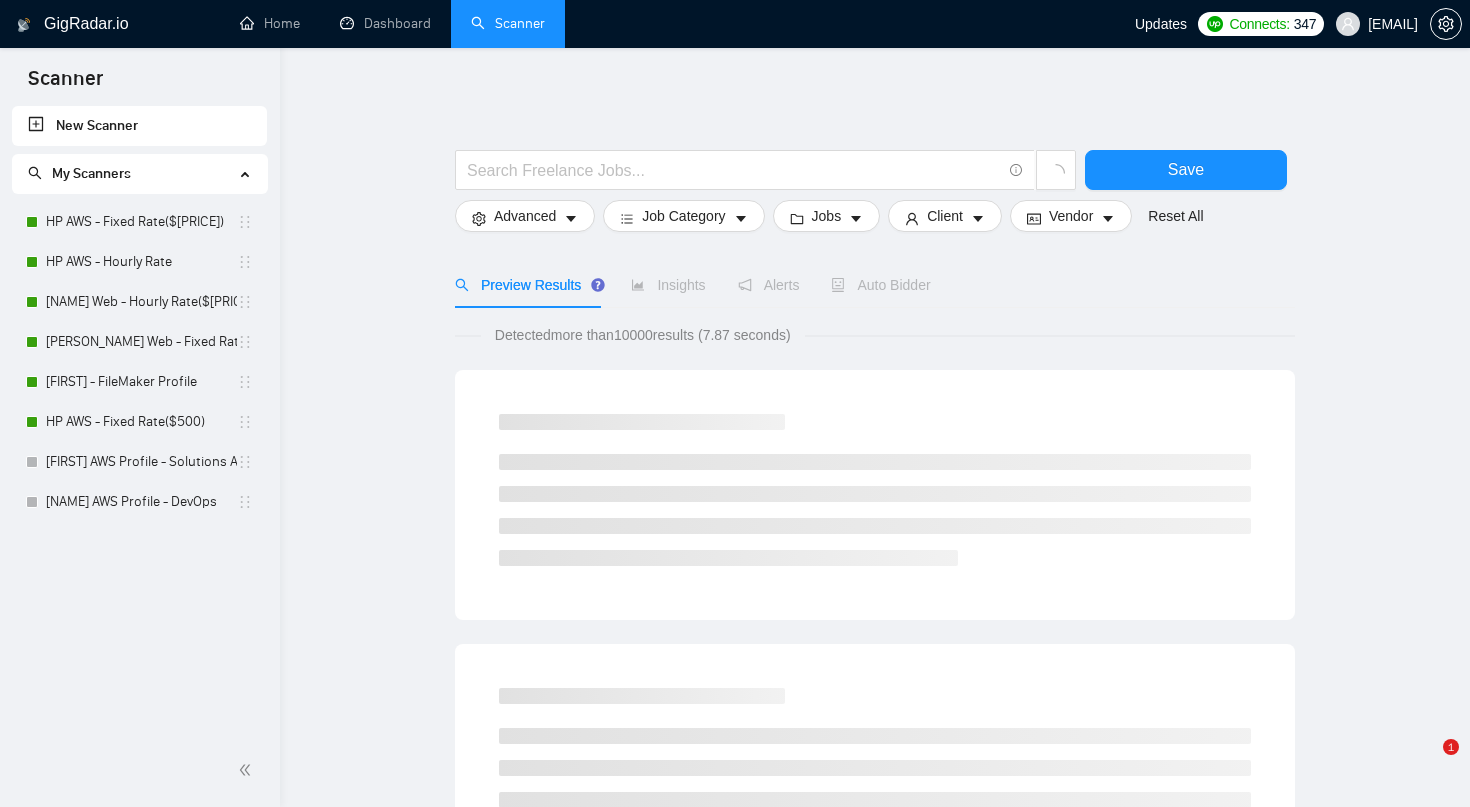 scroll, scrollTop: 0, scrollLeft: 0, axis: both 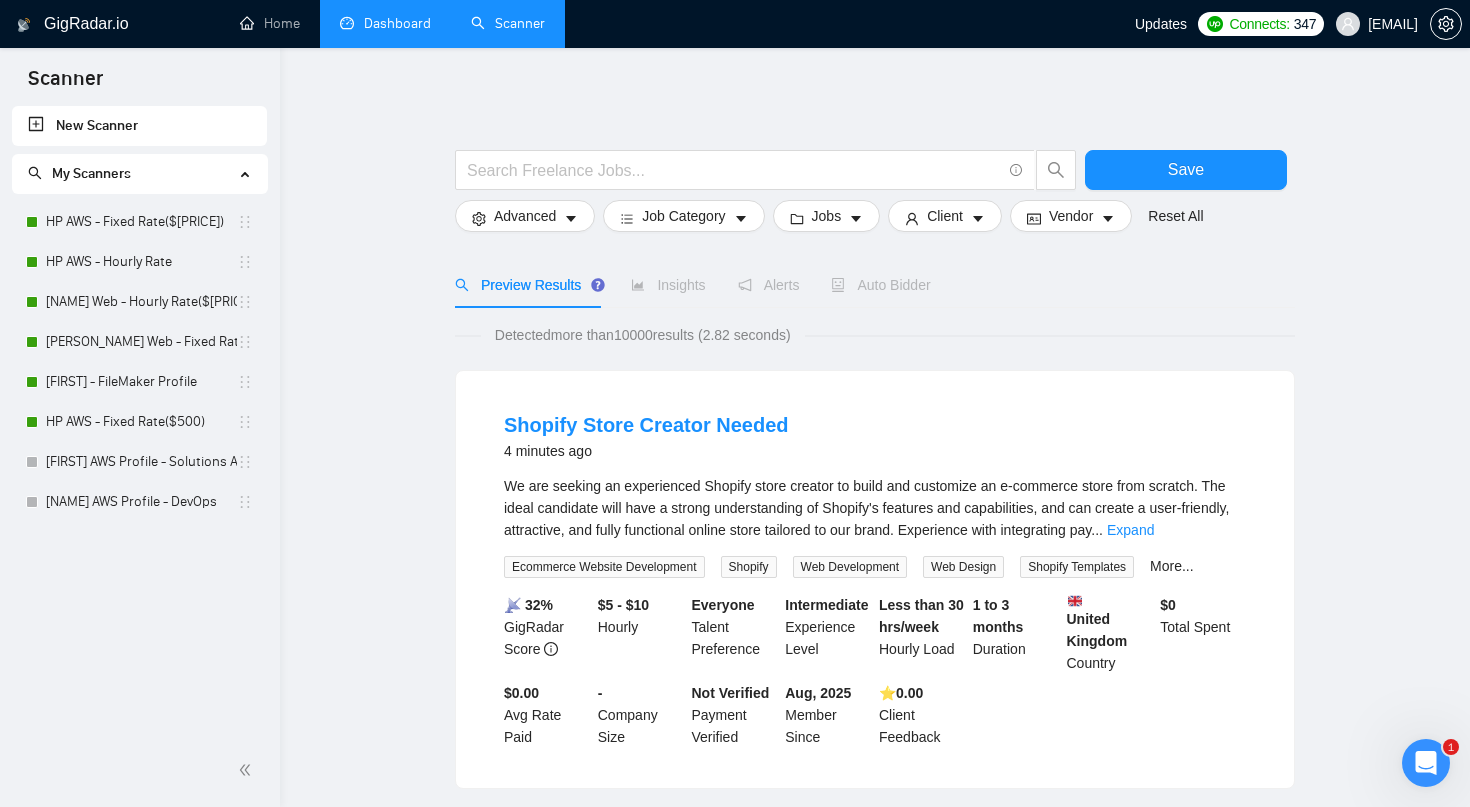 click on "Dashboard" at bounding box center (385, 23) 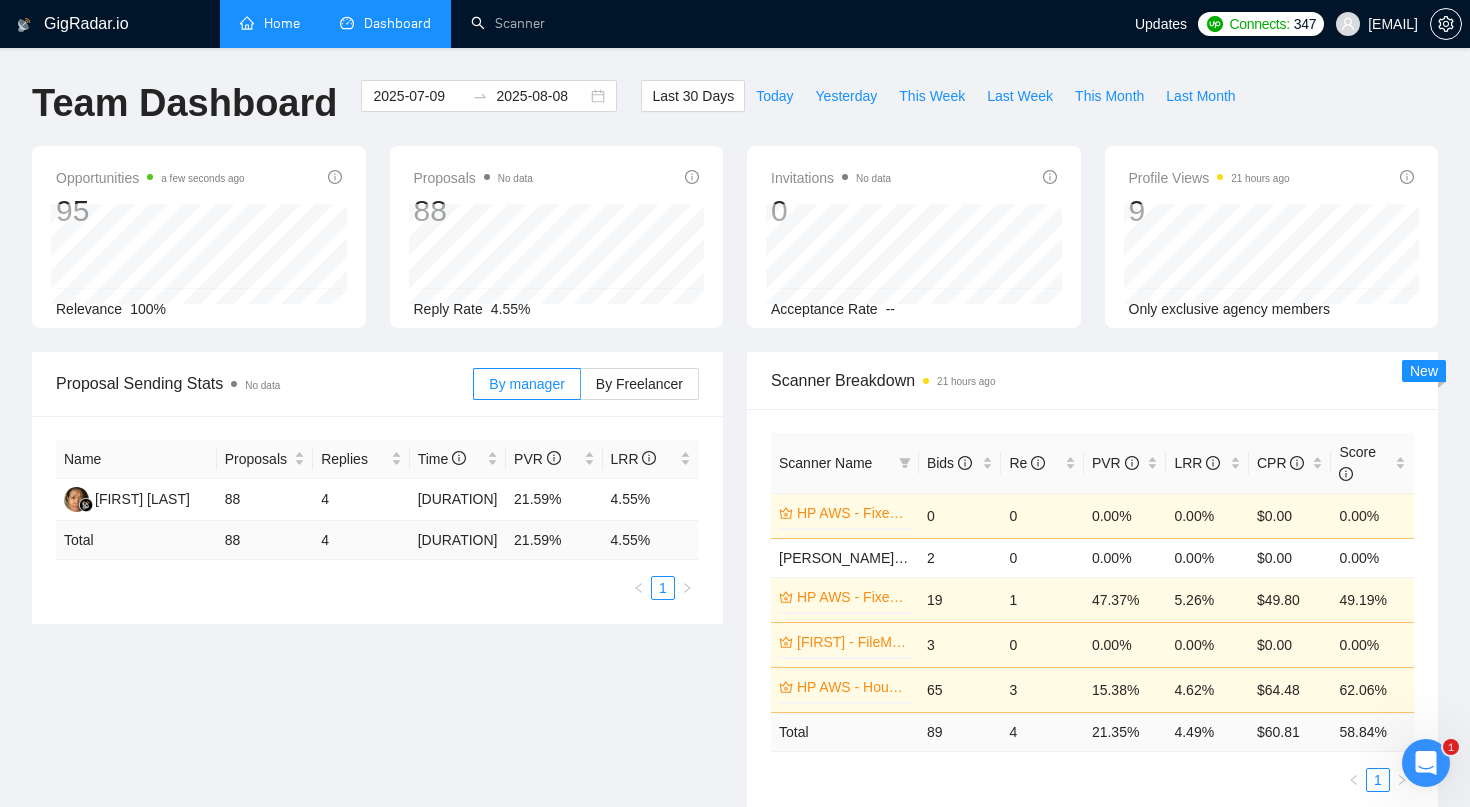 click on "Home" at bounding box center (270, 23) 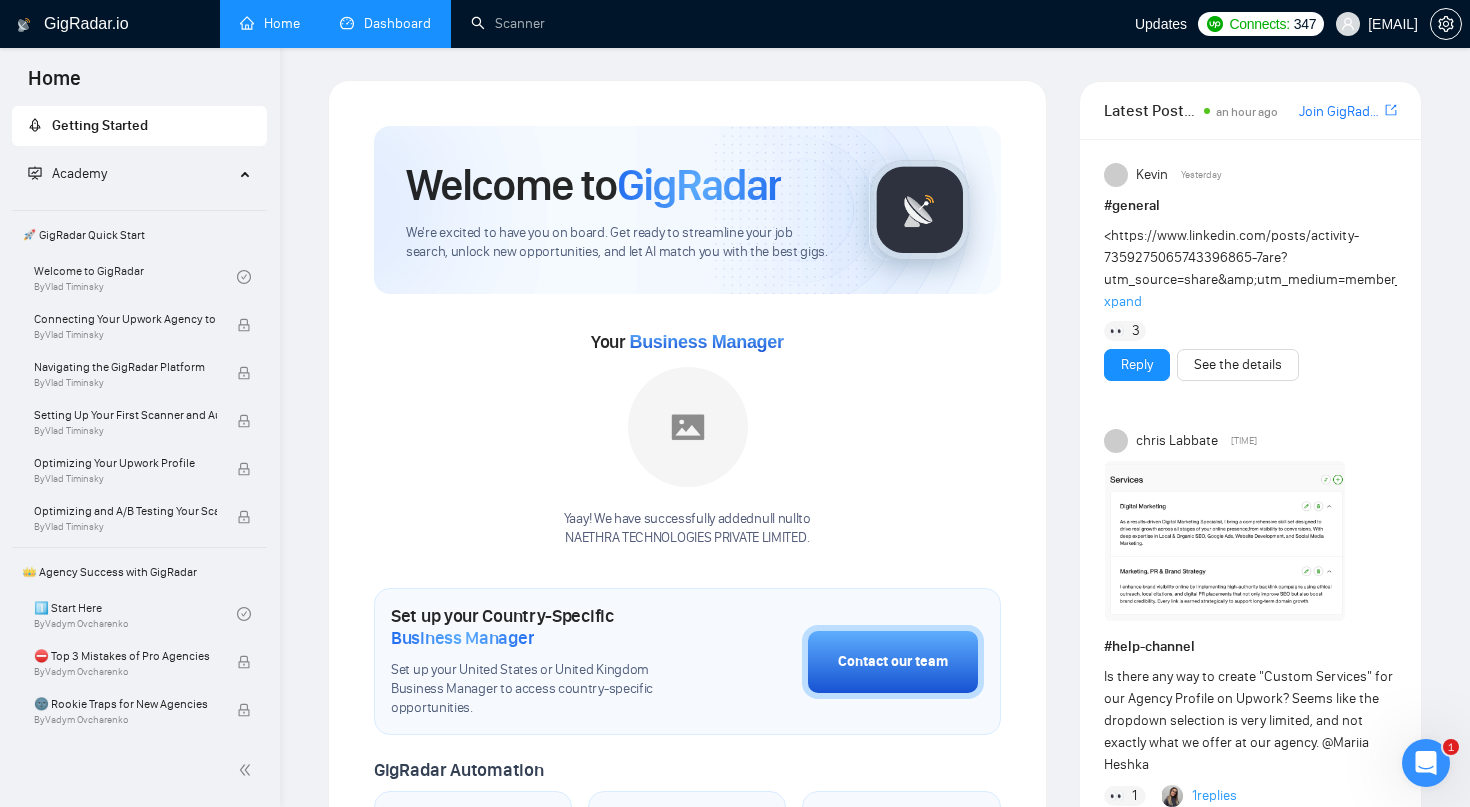 click on "Dashboard" at bounding box center [385, 23] 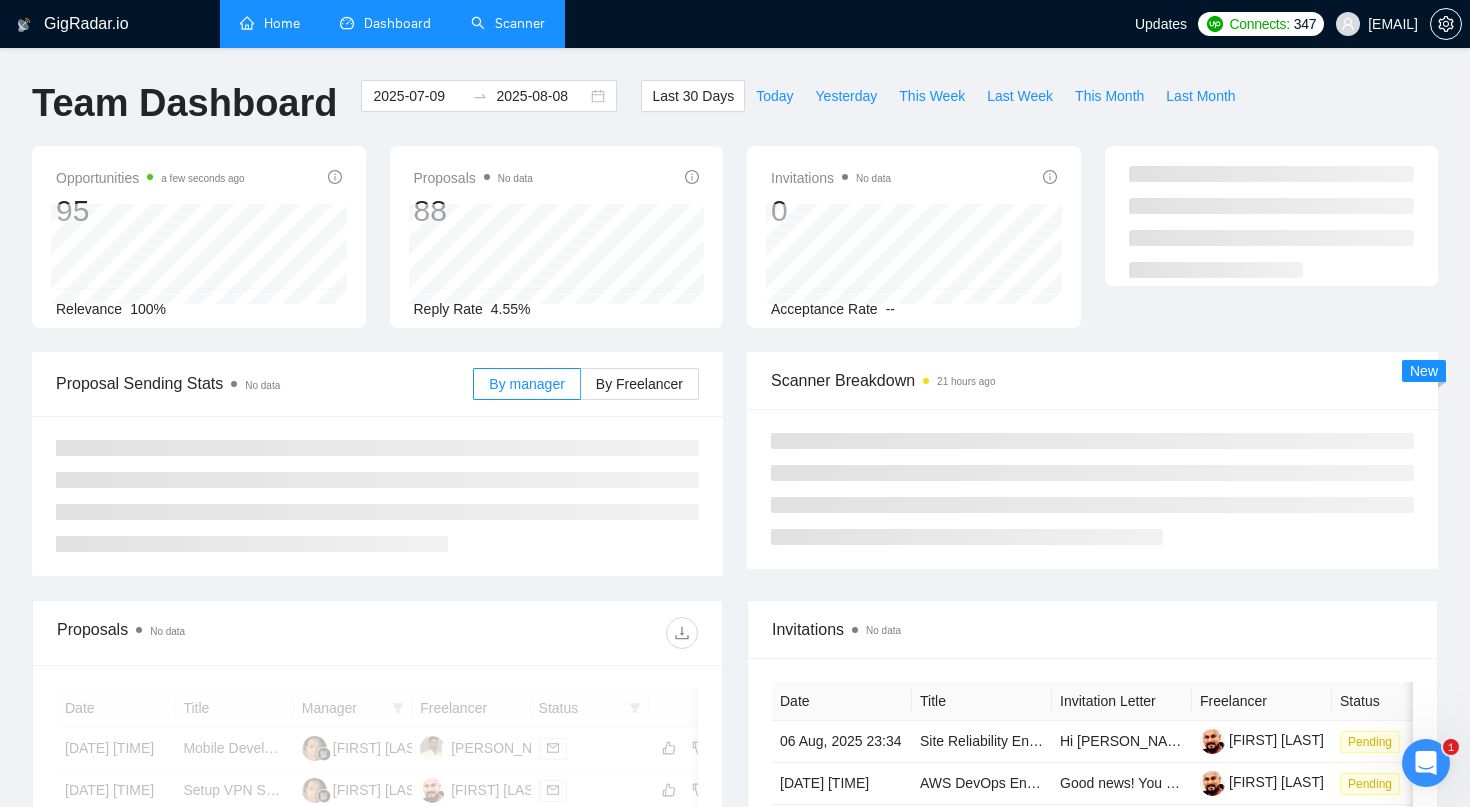 click on "Scanner" at bounding box center (508, 23) 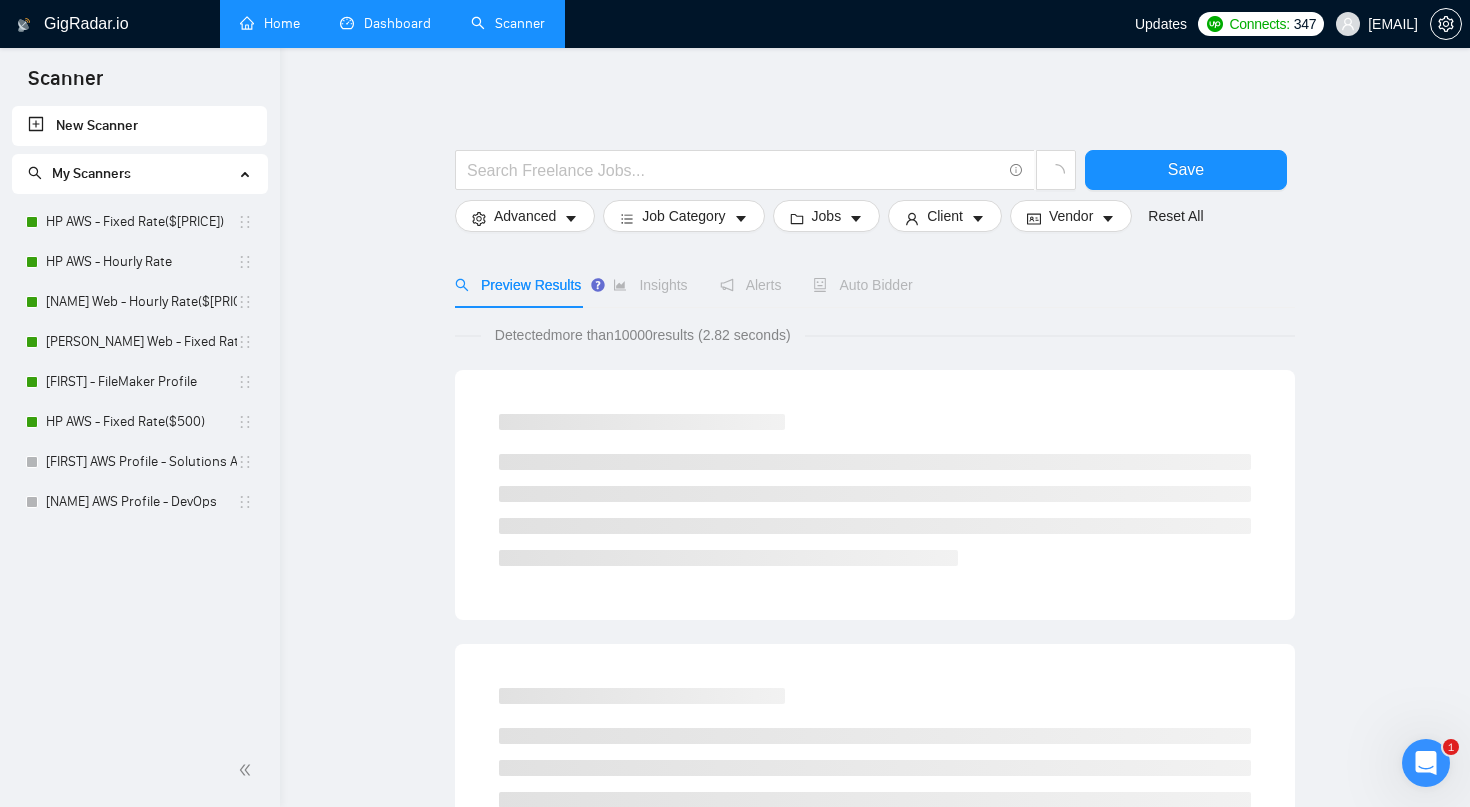 click on "Dashboard" at bounding box center [385, 23] 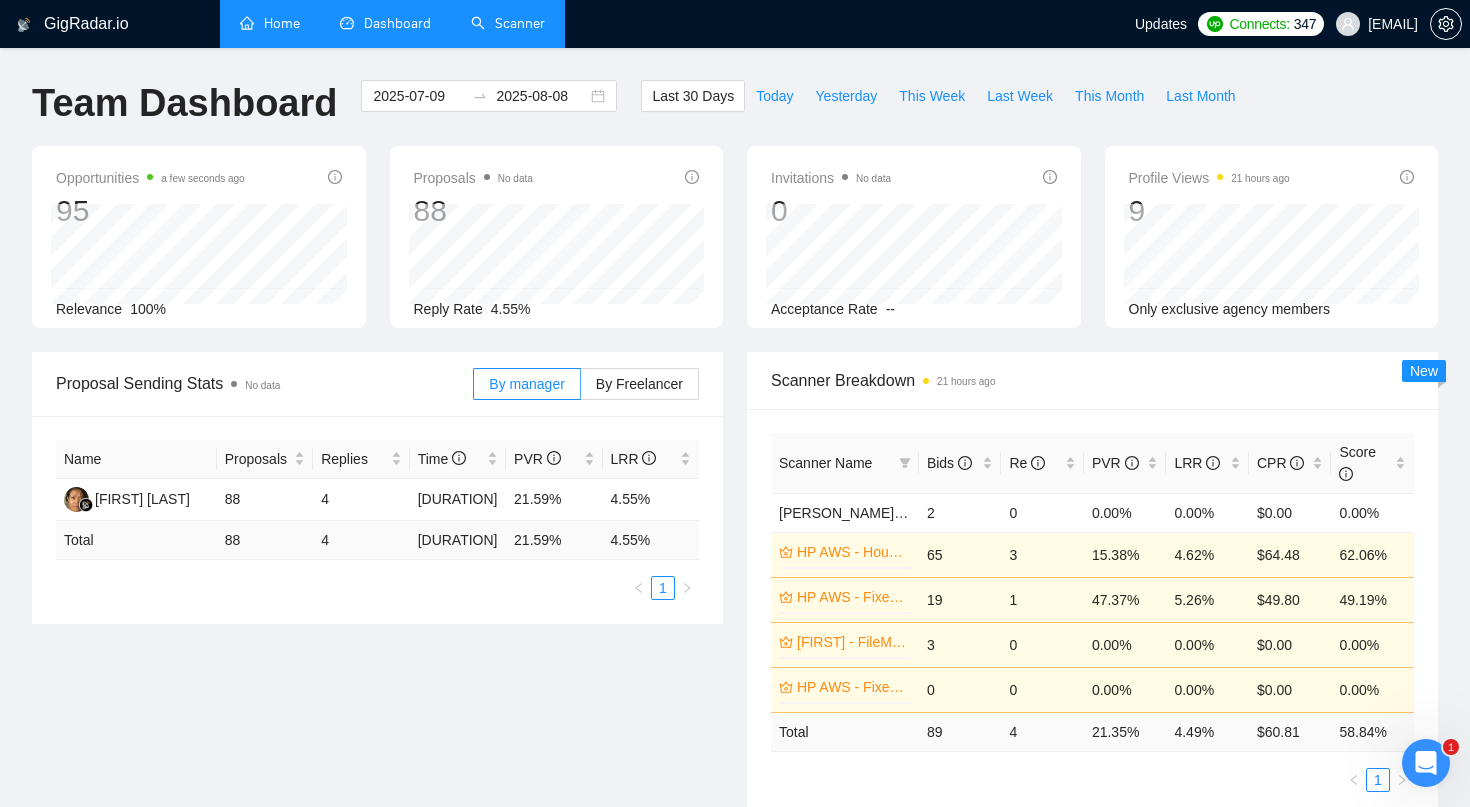 click on "Home" at bounding box center (270, 23) 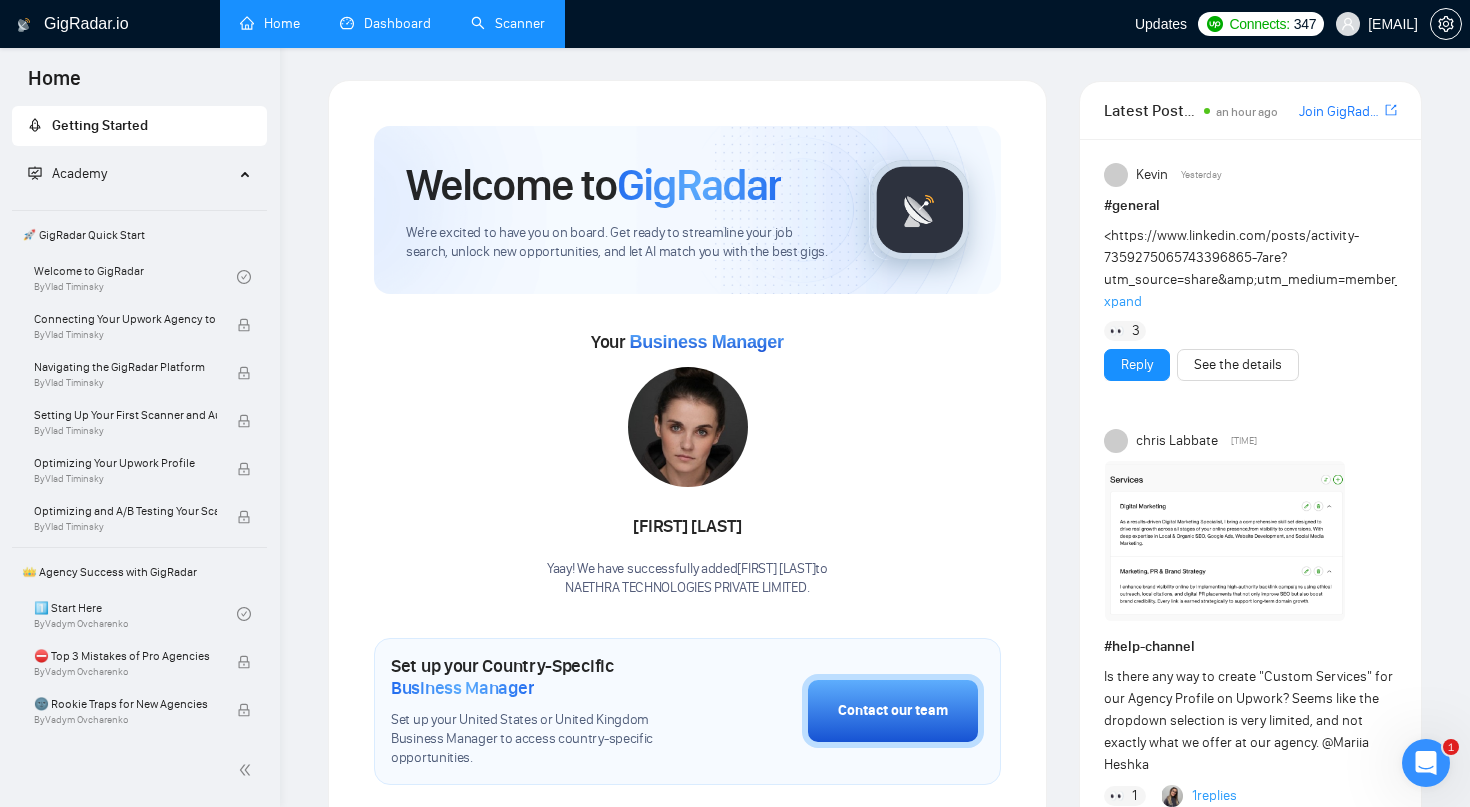 click on "Dashboard" at bounding box center [385, 23] 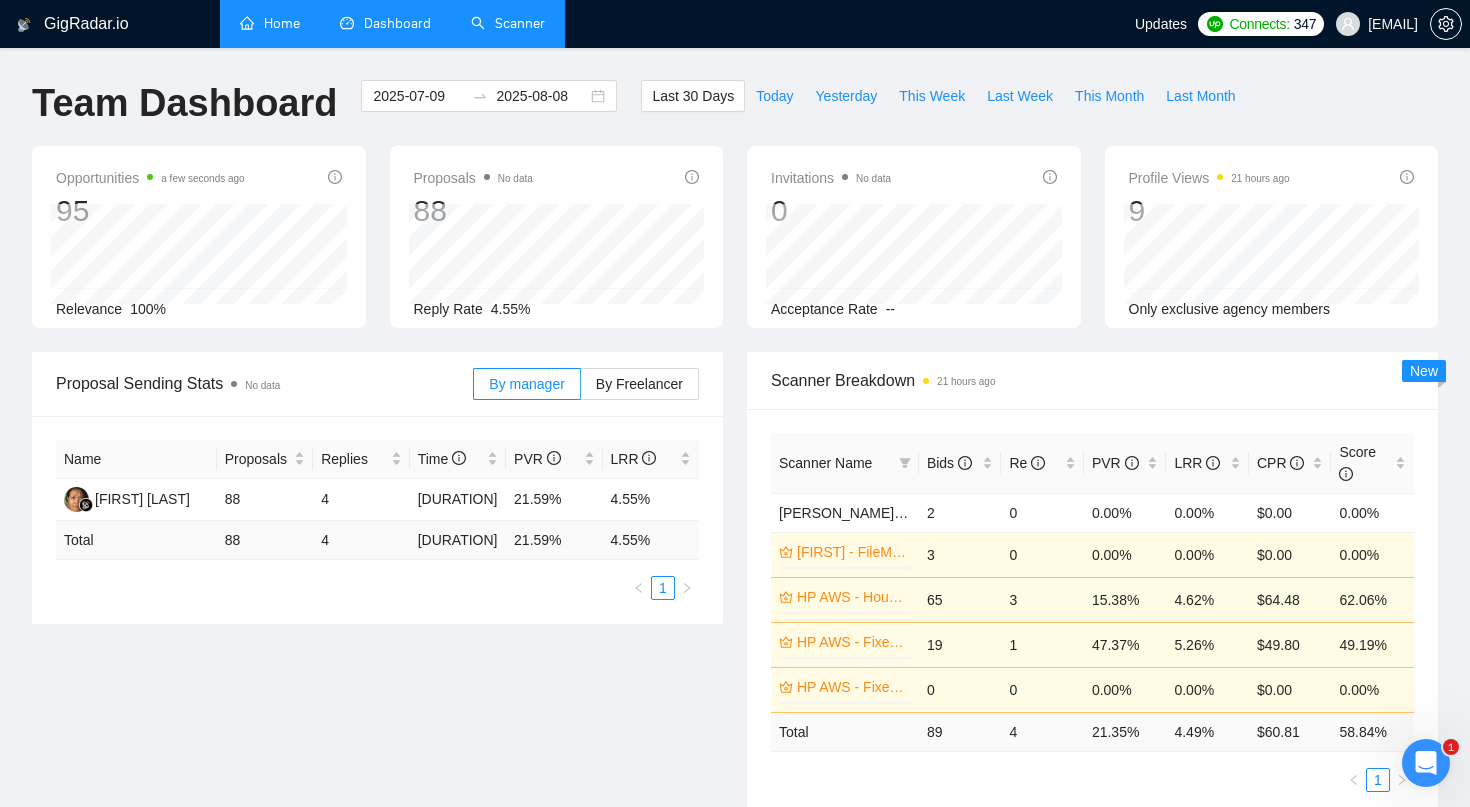 click on "Scanner" at bounding box center (508, 23) 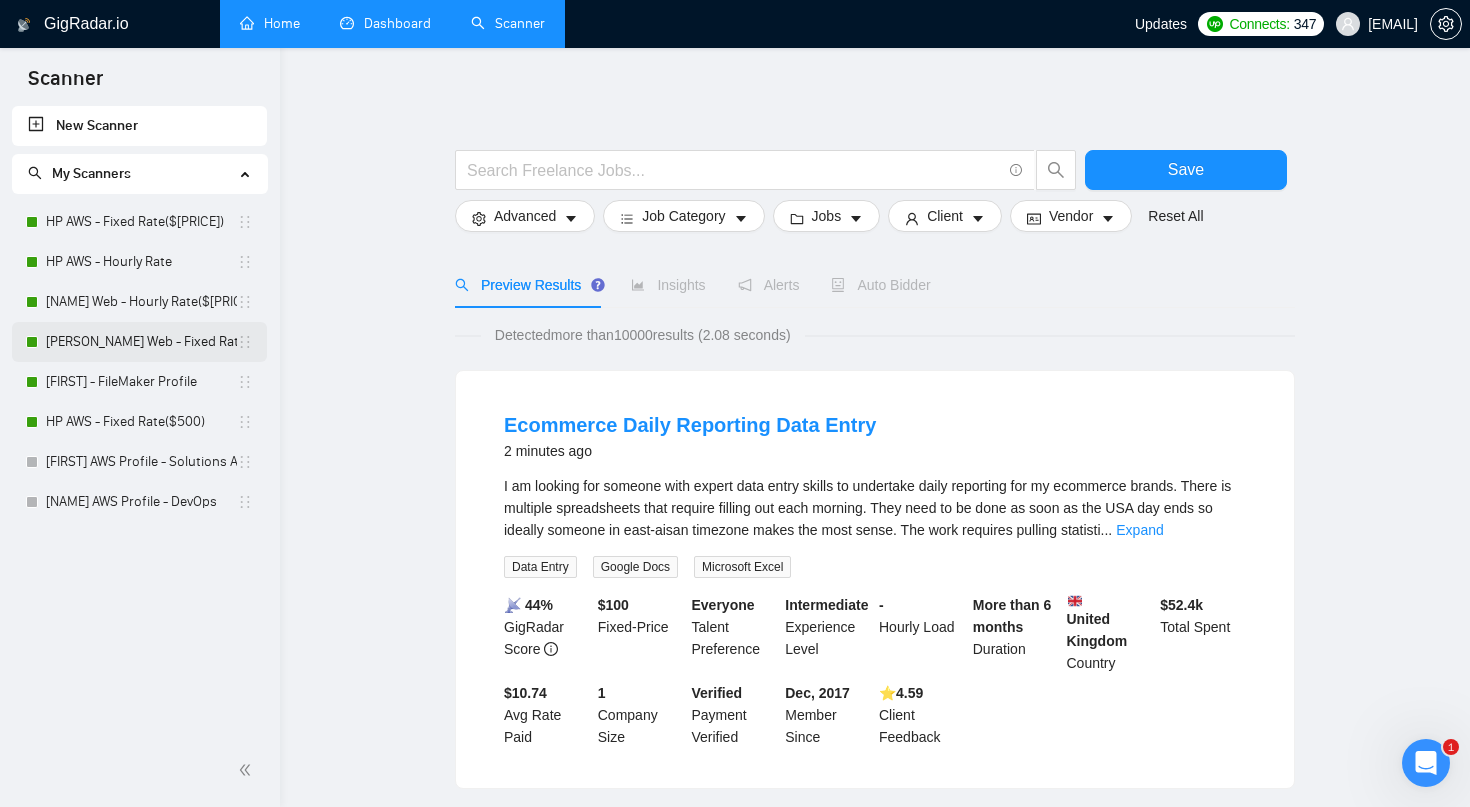 click on "[PERSON_NAME] Web - Fixed Rate ($[PRICE])" at bounding box center (141, 342) 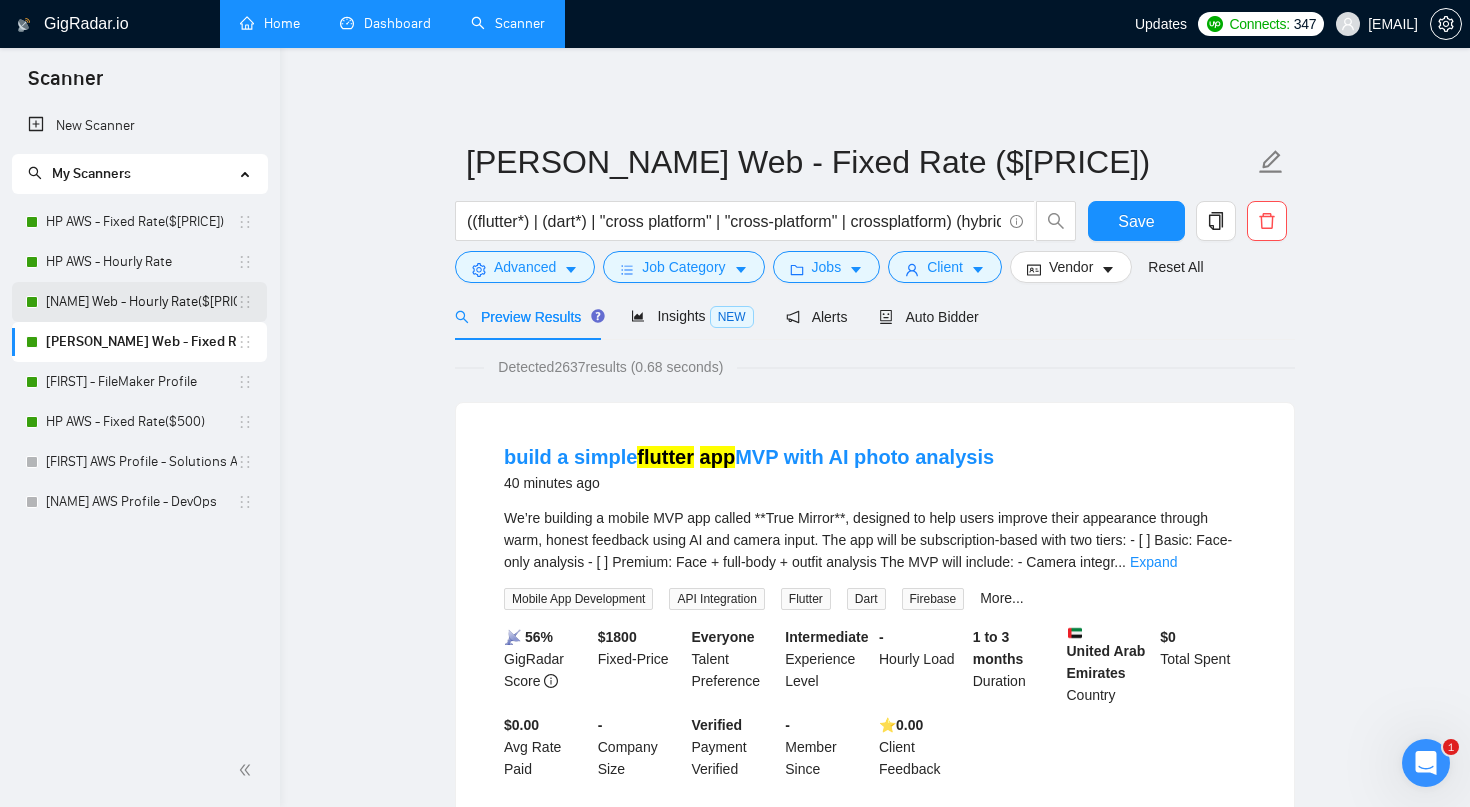 click on "[NAME] Web - Hourly Rate($[PRICE])" at bounding box center [141, 302] 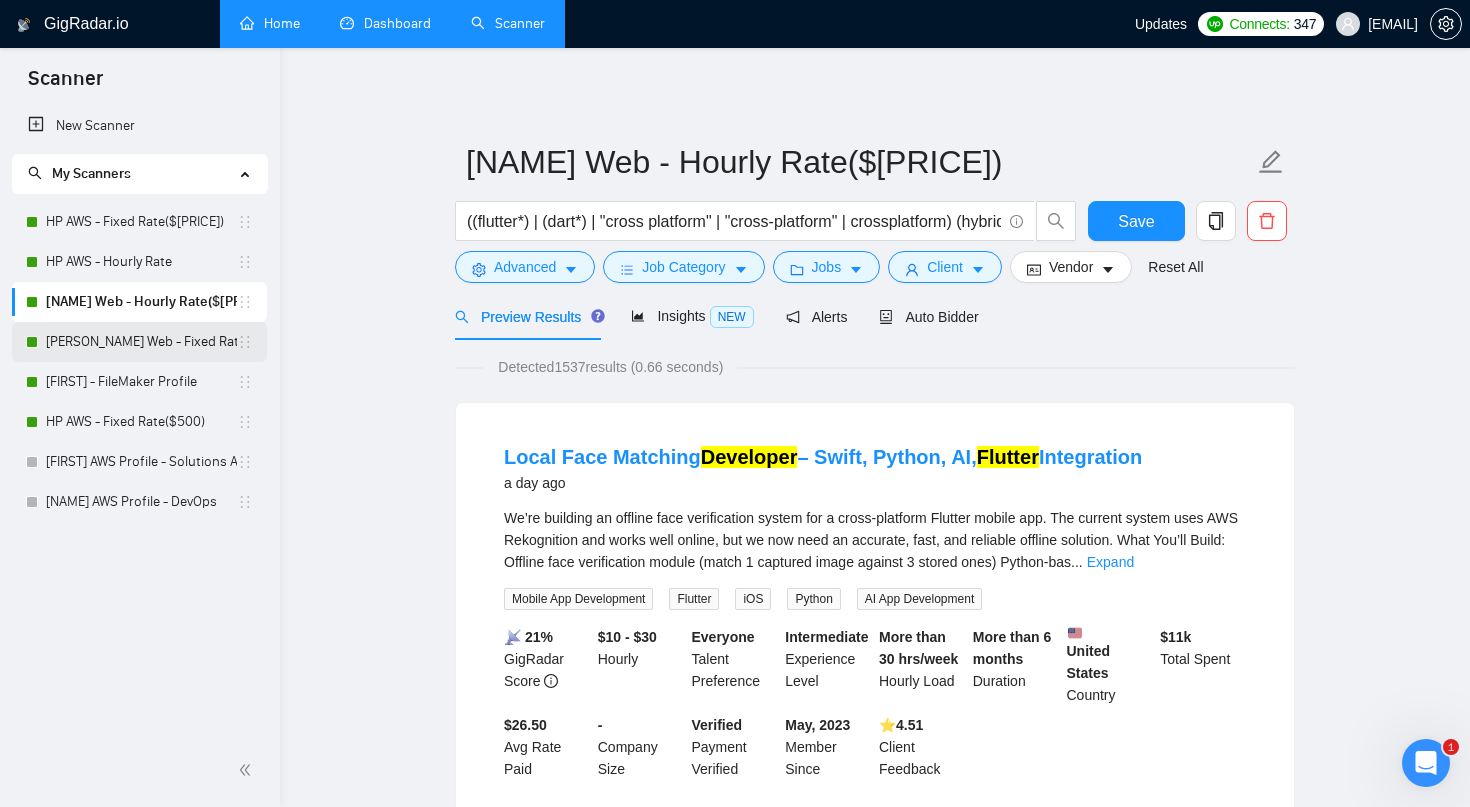 click on "[PERSON_NAME] Web - Fixed Rate ($[PRICE])" at bounding box center (141, 342) 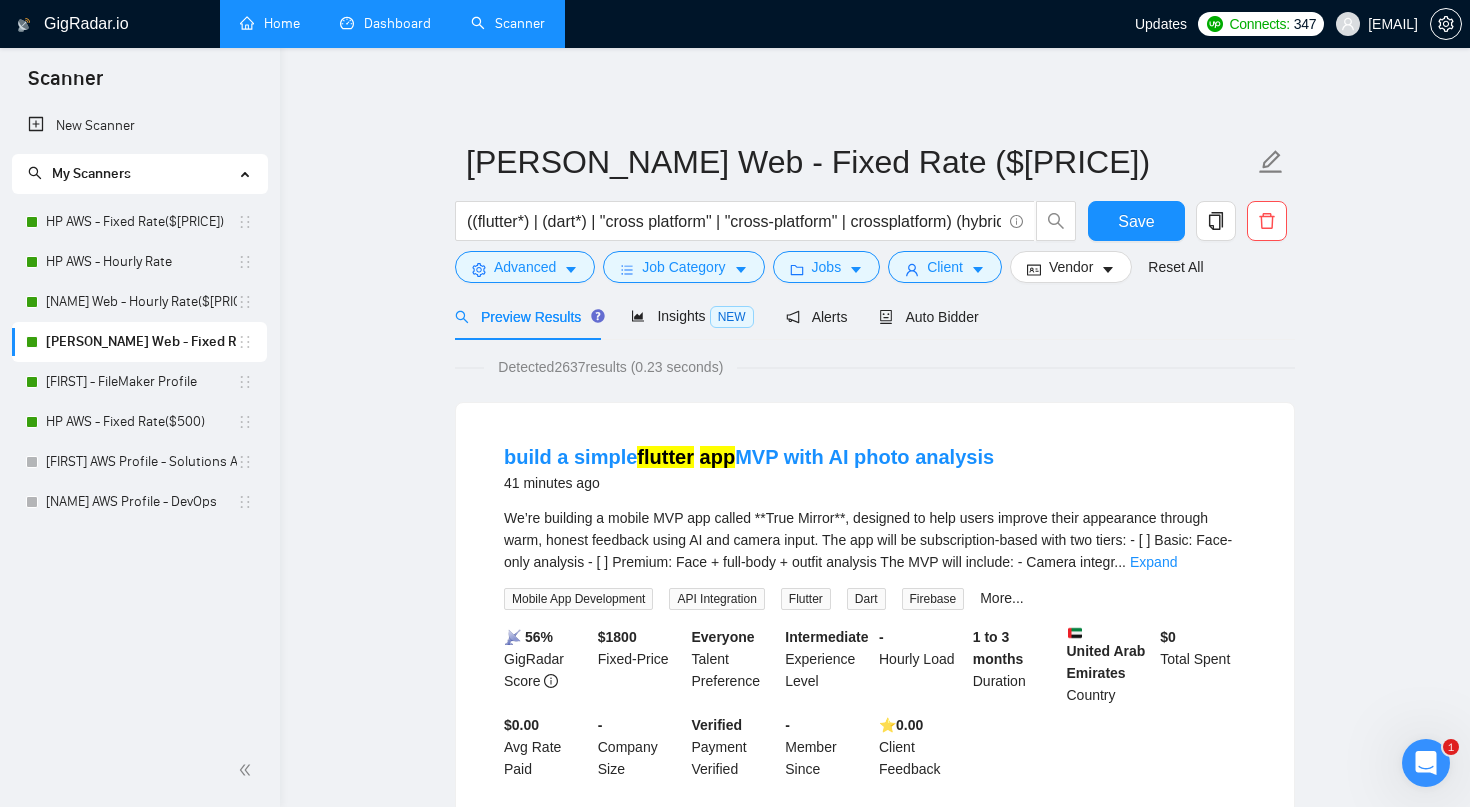drag, startPoint x: 561, startPoint y: 365, endPoint x: 642, endPoint y: 369, distance: 81.09871 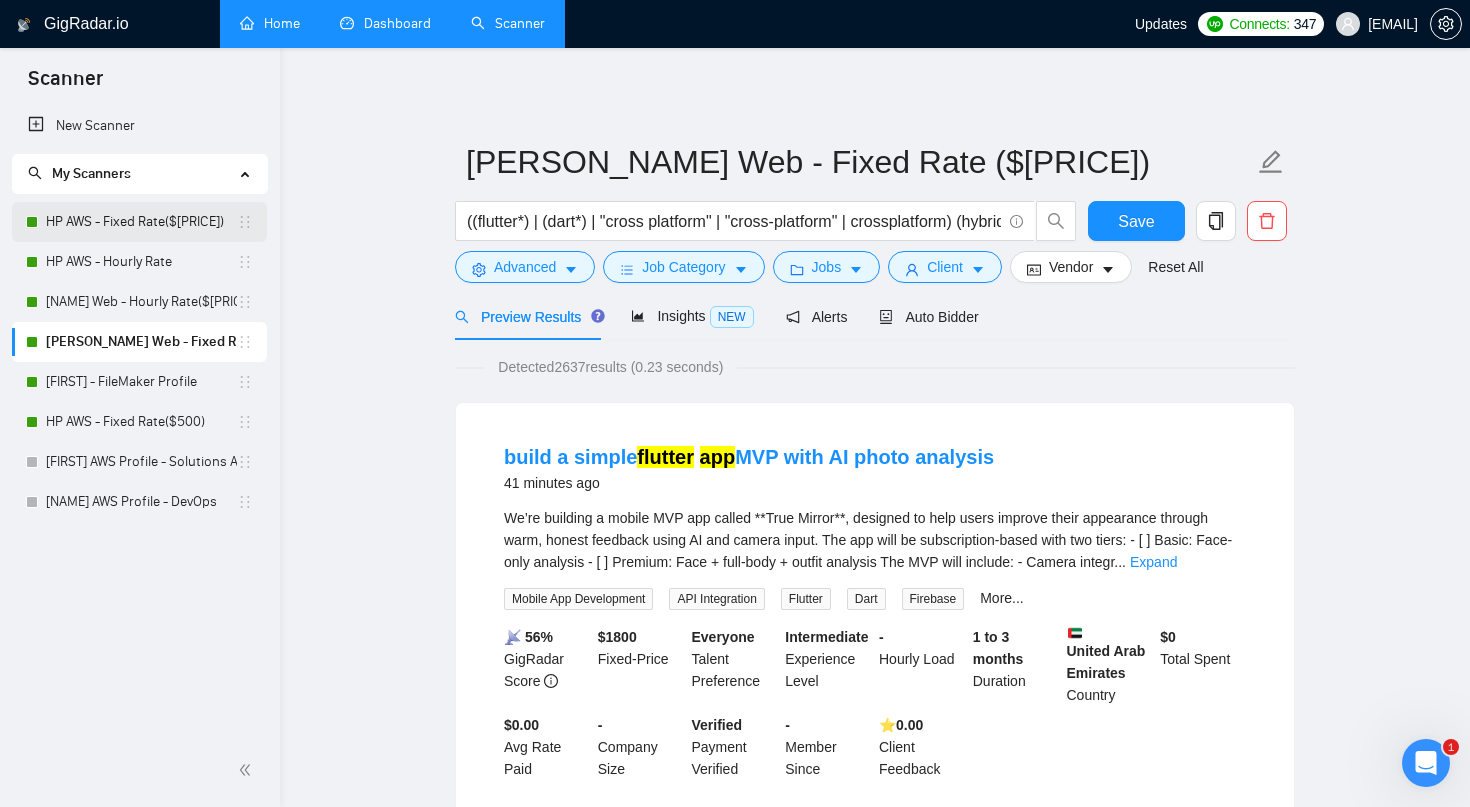 click on "HP AWS - Fixed Rate($[PRICE])" at bounding box center [141, 222] 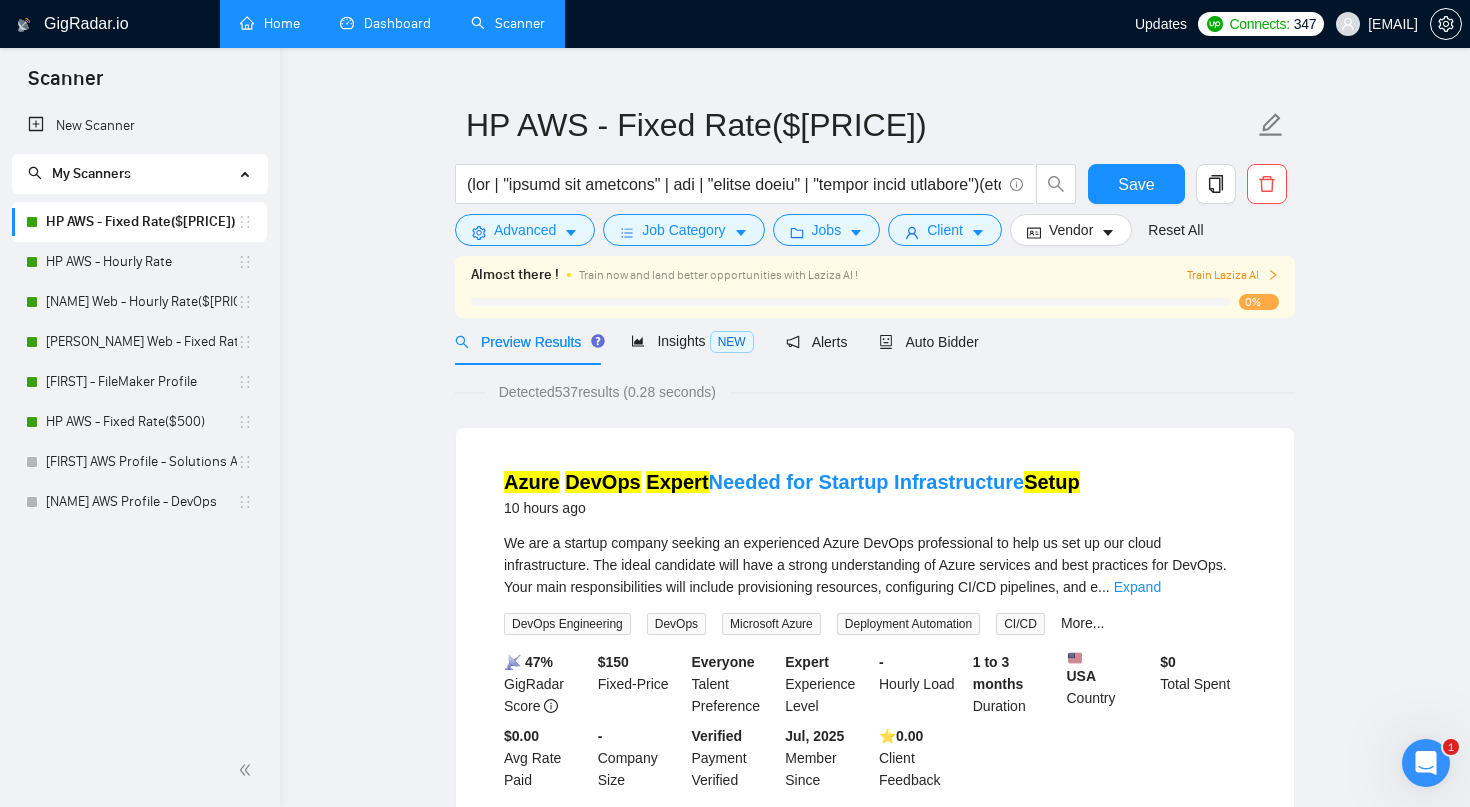 scroll, scrollTop: 46, scrollLeft: 0, axis: vertical 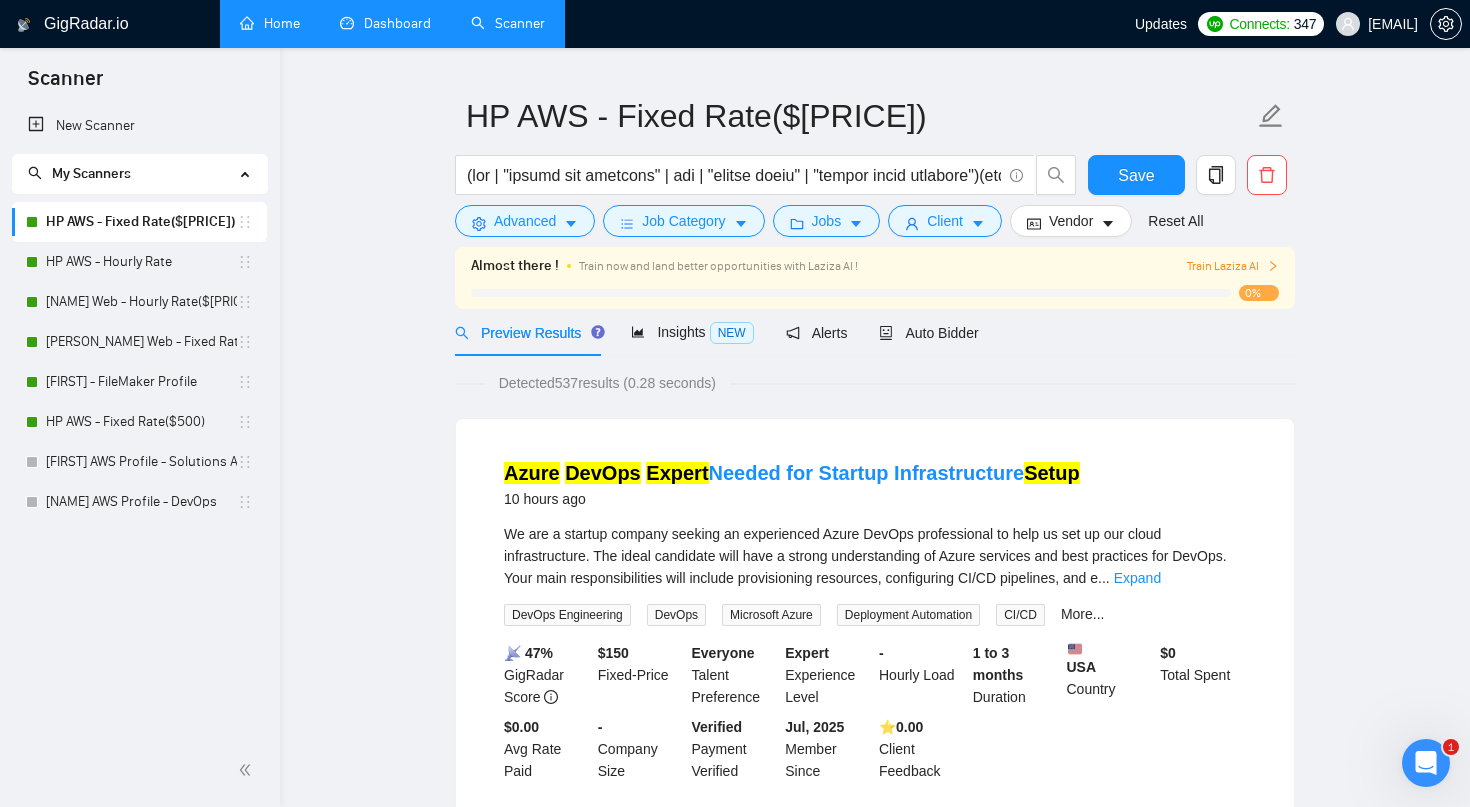 drag, startPoint x: 563, startPoint y: 382, endPoint x: 661, endPoint y: 387, distance: 98.12747 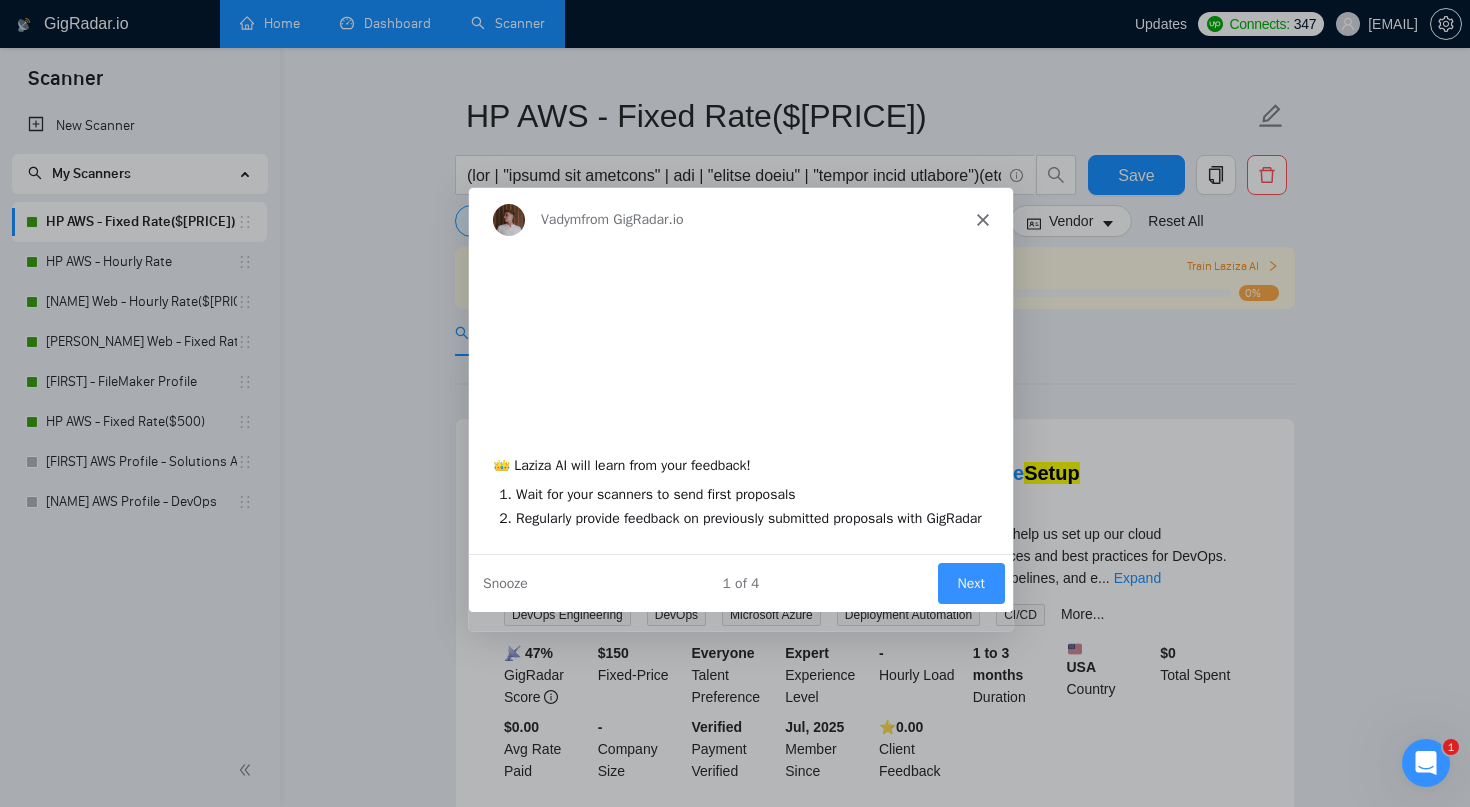 scroll, scrollTop: 0, scrollLeft: 0, axis: both 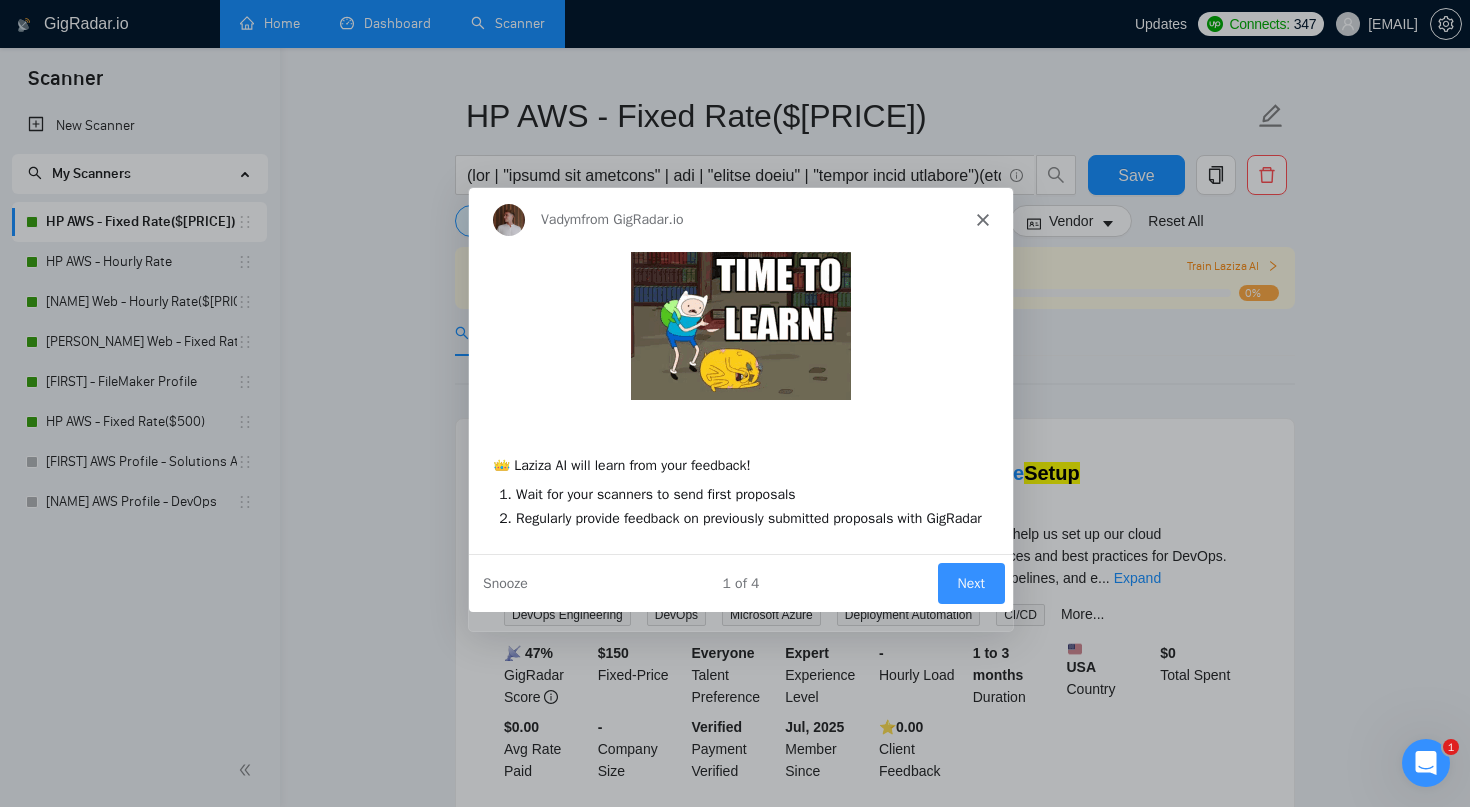click on "Next" at bounding box center [970, 582] 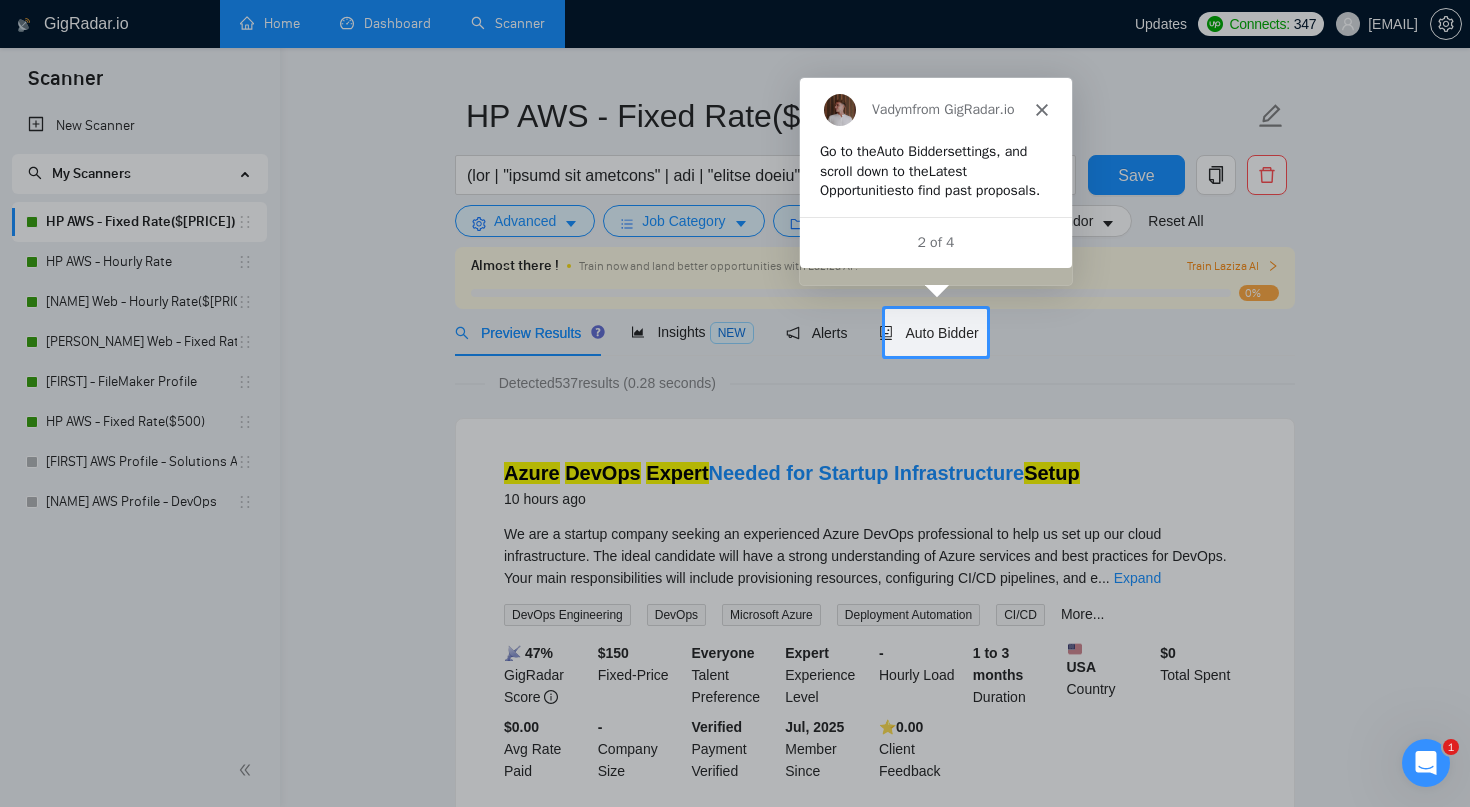 scroll, scrollTop: 0, scrollLeft: 0, axis: both 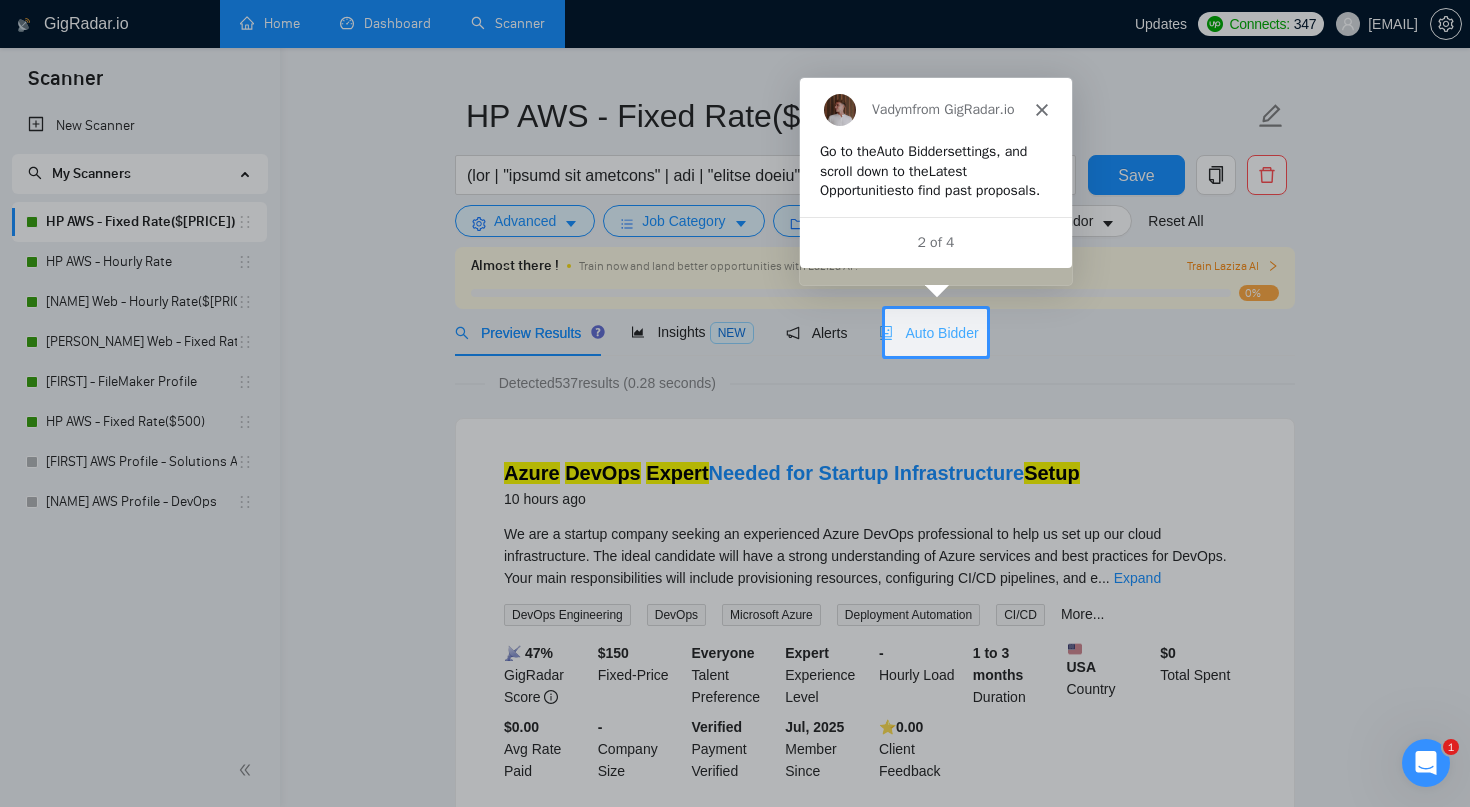 click on "Auto Bidder" at bounding box center [928, 333] 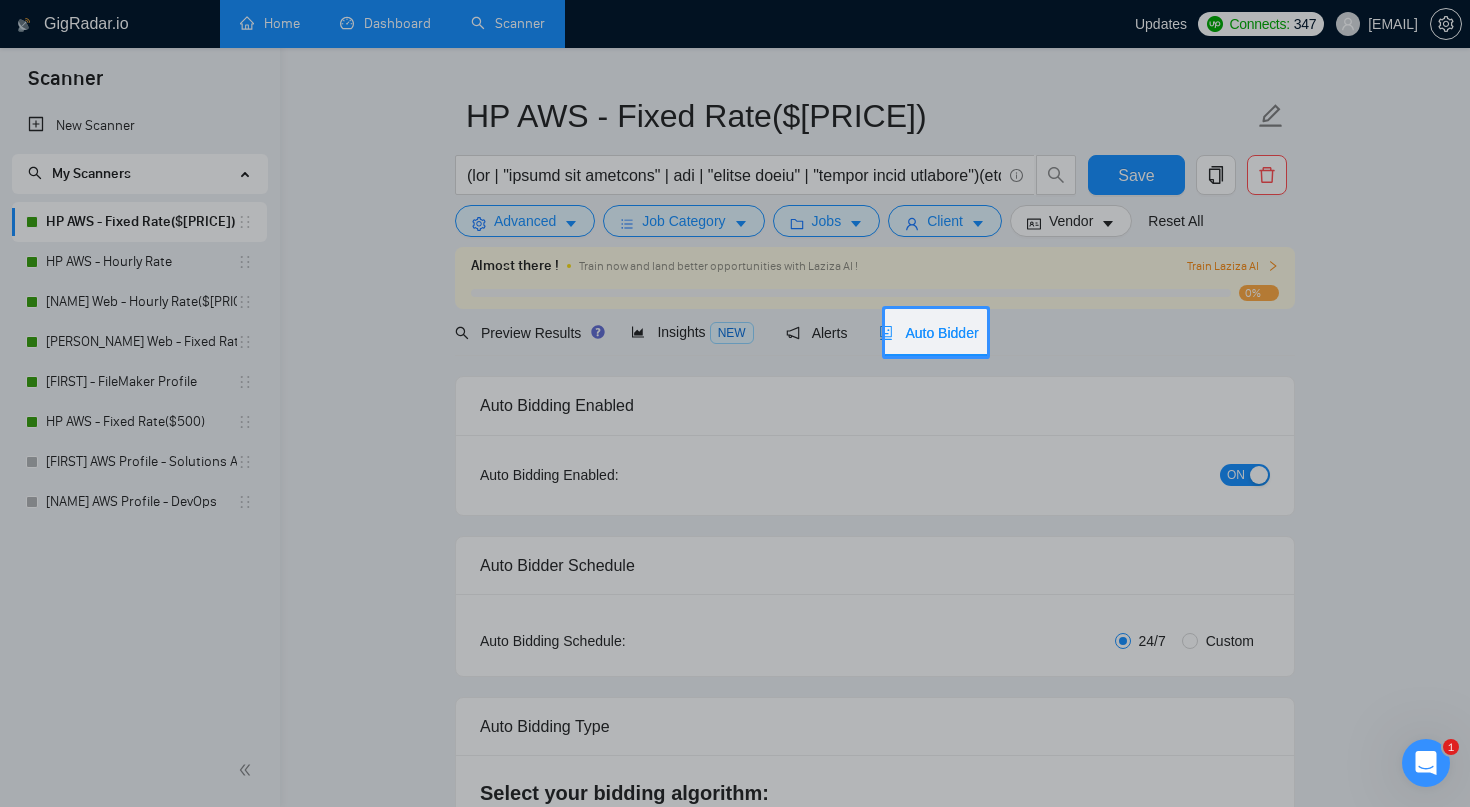 type 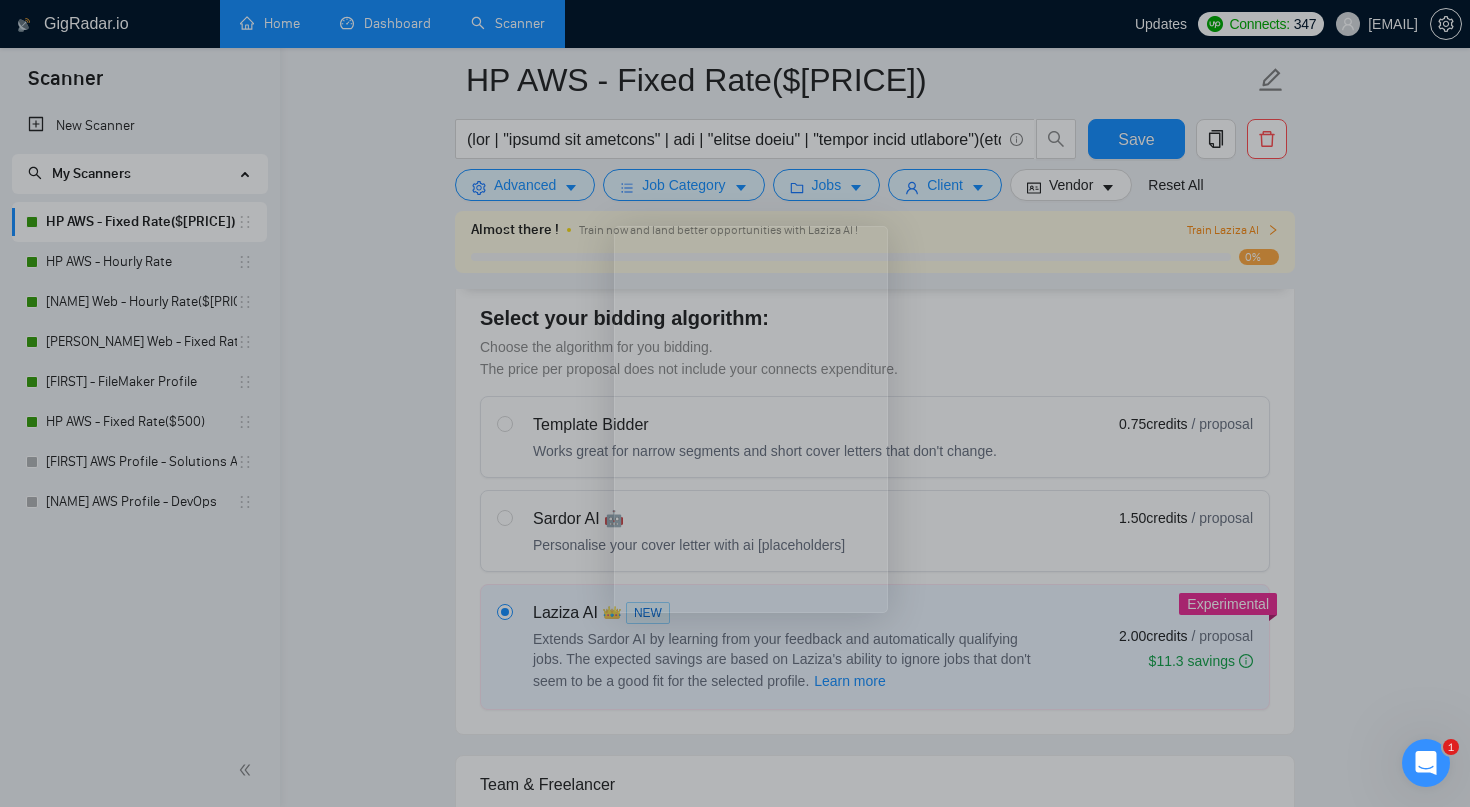 scroll, scrollTop: 796, scrollLeft: 0, axis: vertical 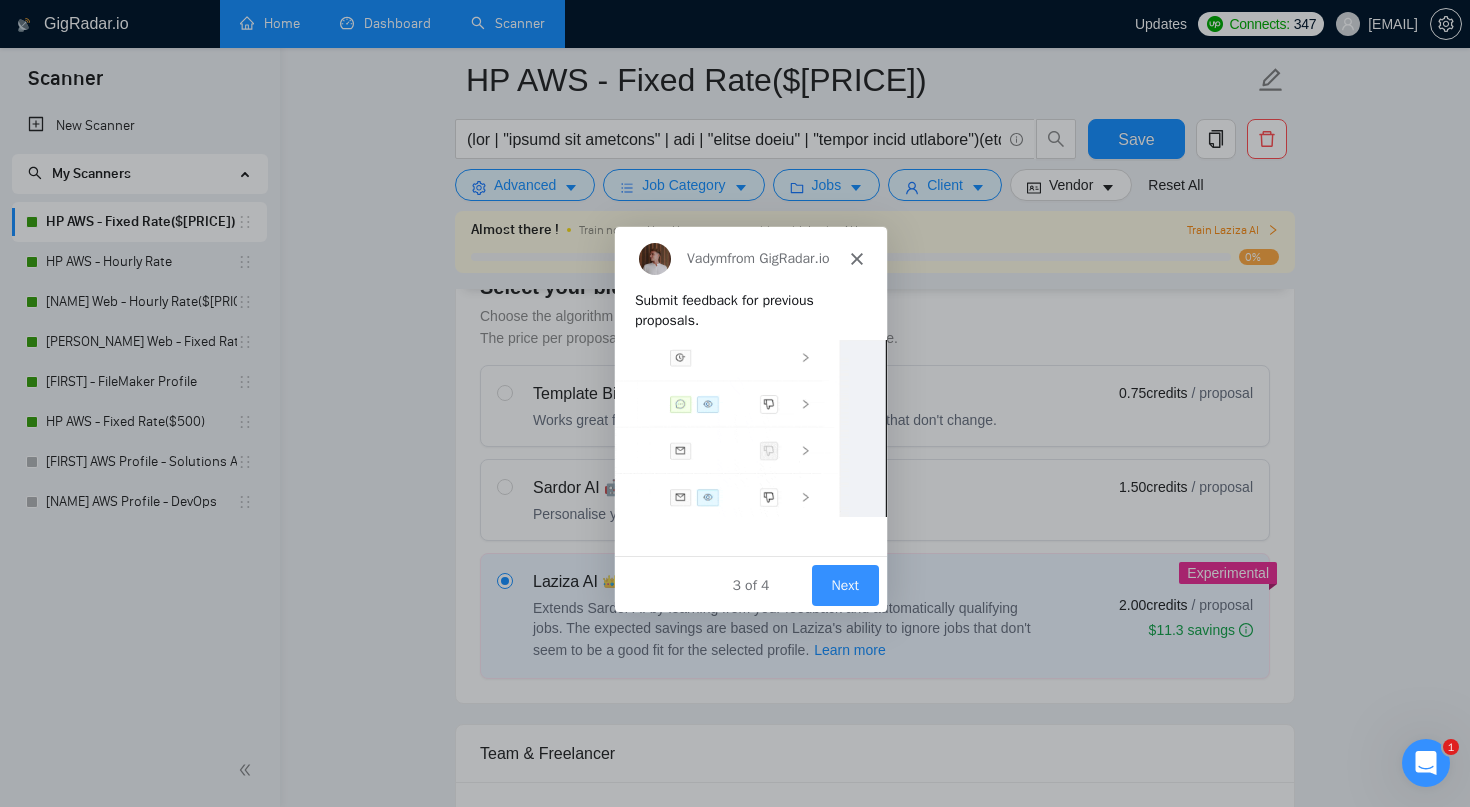 click on "Next" at bounding box center [844, 583] 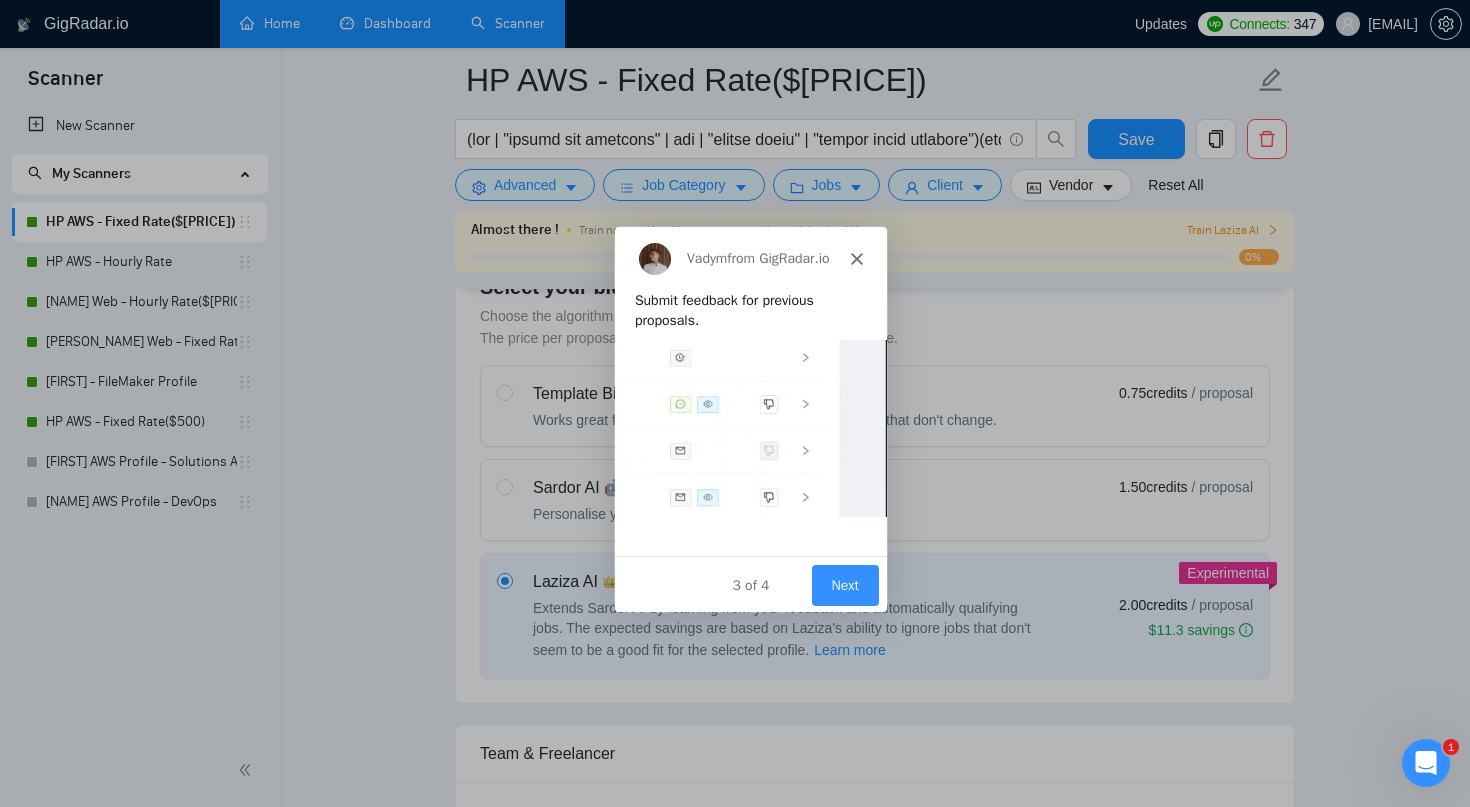 scroll, scrollTop: 0, scrollLeft: 0, axis: both 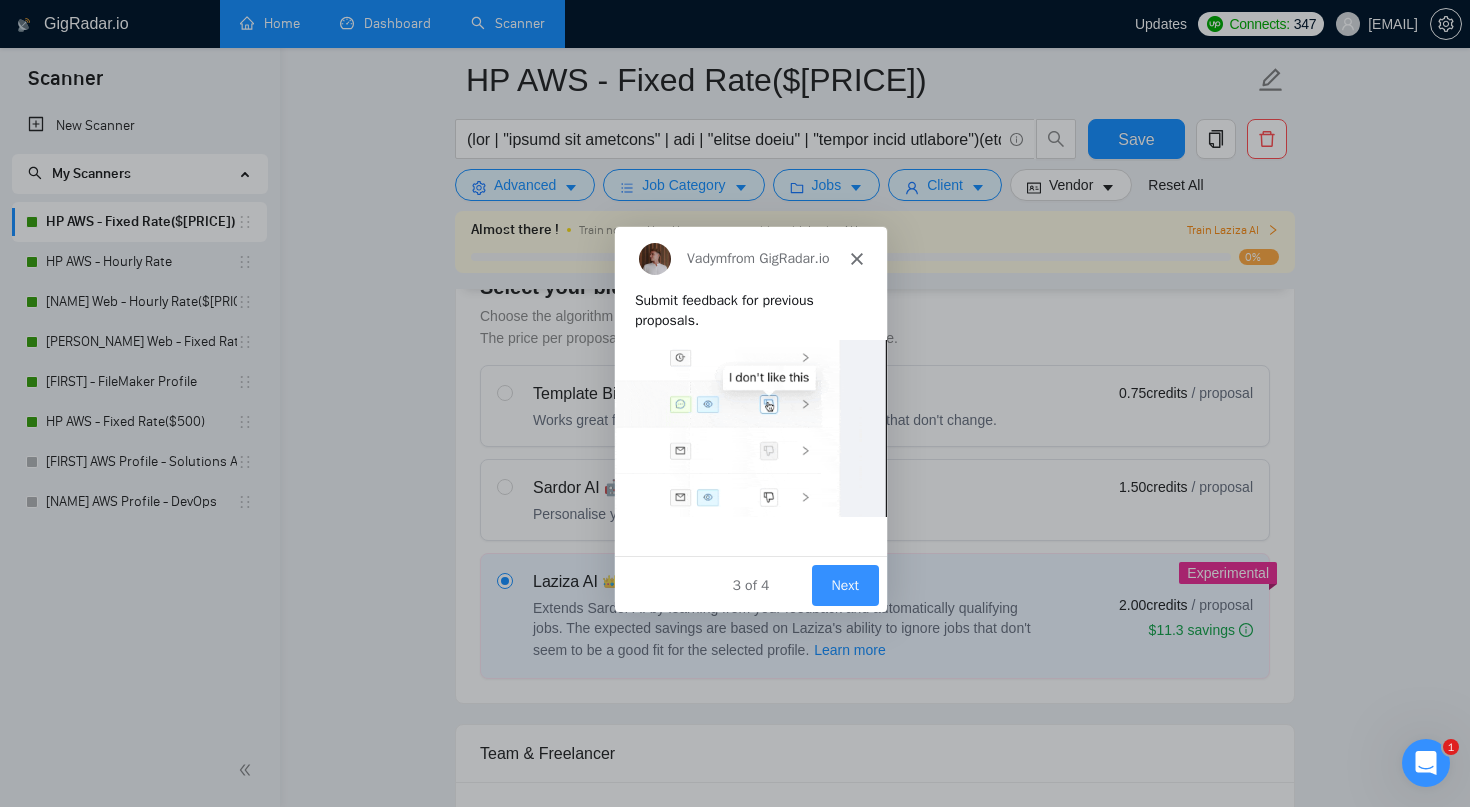 click on "Next" at bounding box center (844, 583) 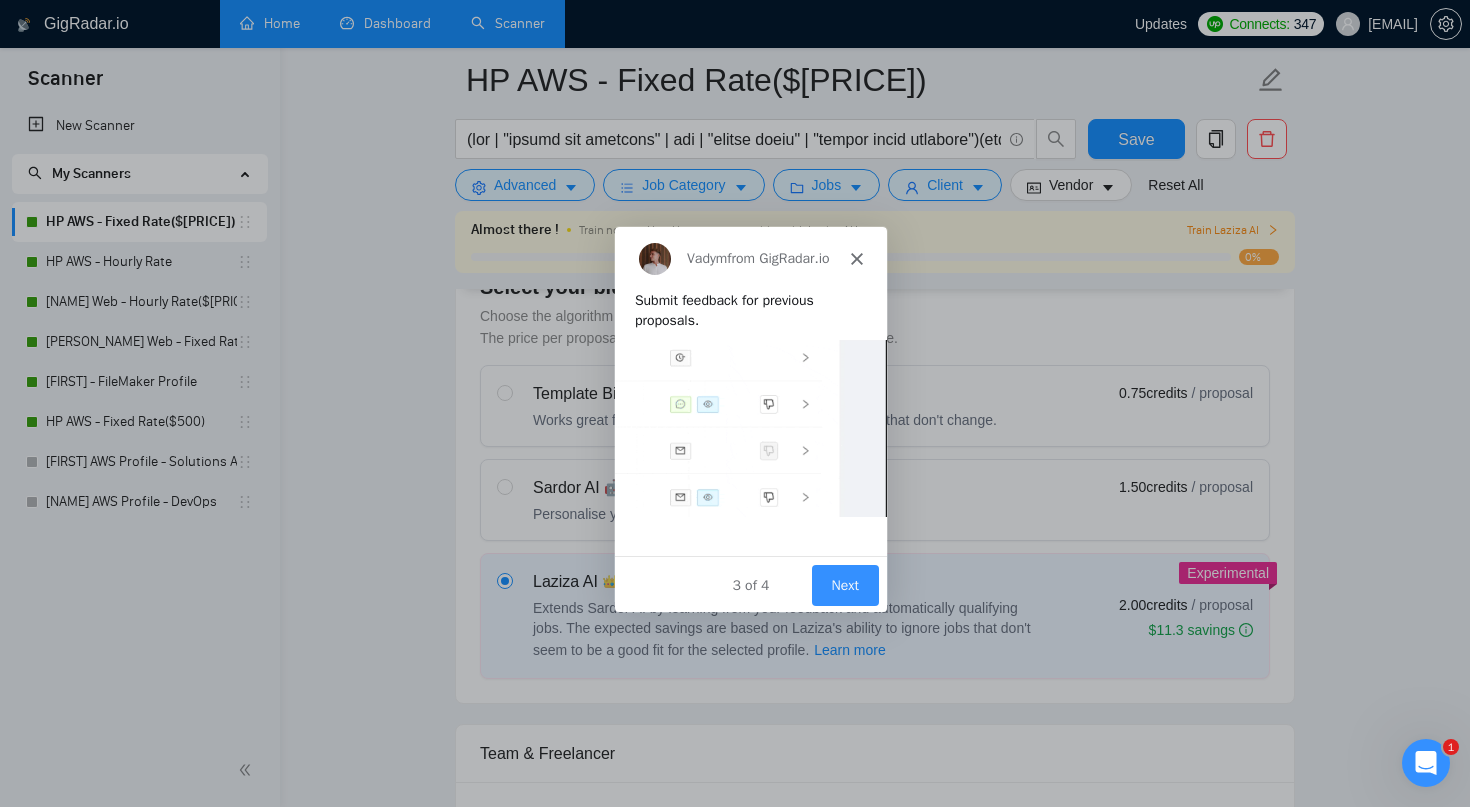 scroll, scrollTop: 0, scrollLeft: 0, axis: both 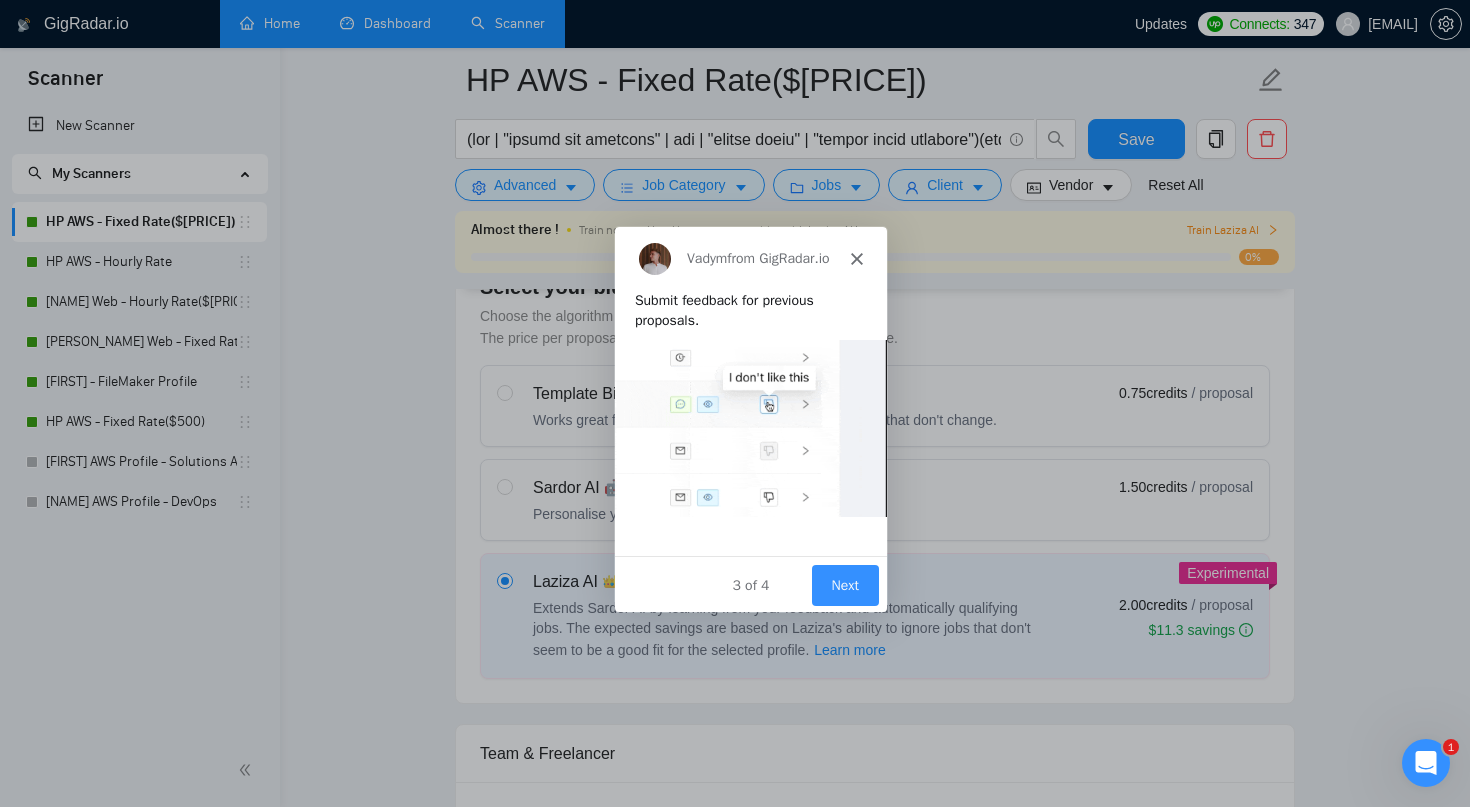 click on "Submit feedback for previous proposals." at bounding box center (750, 421) 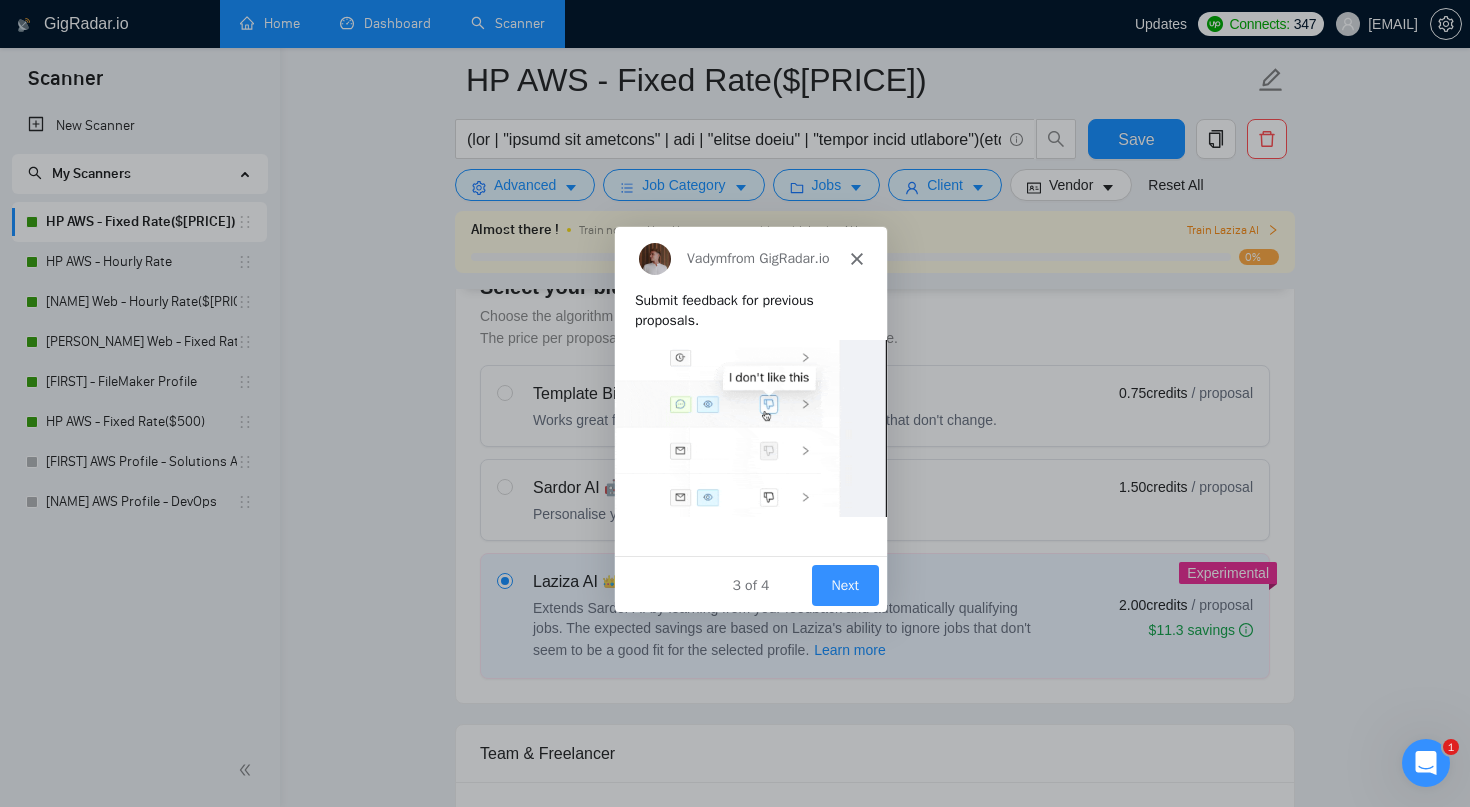 click on "Next" at bounding box center [844, 583] 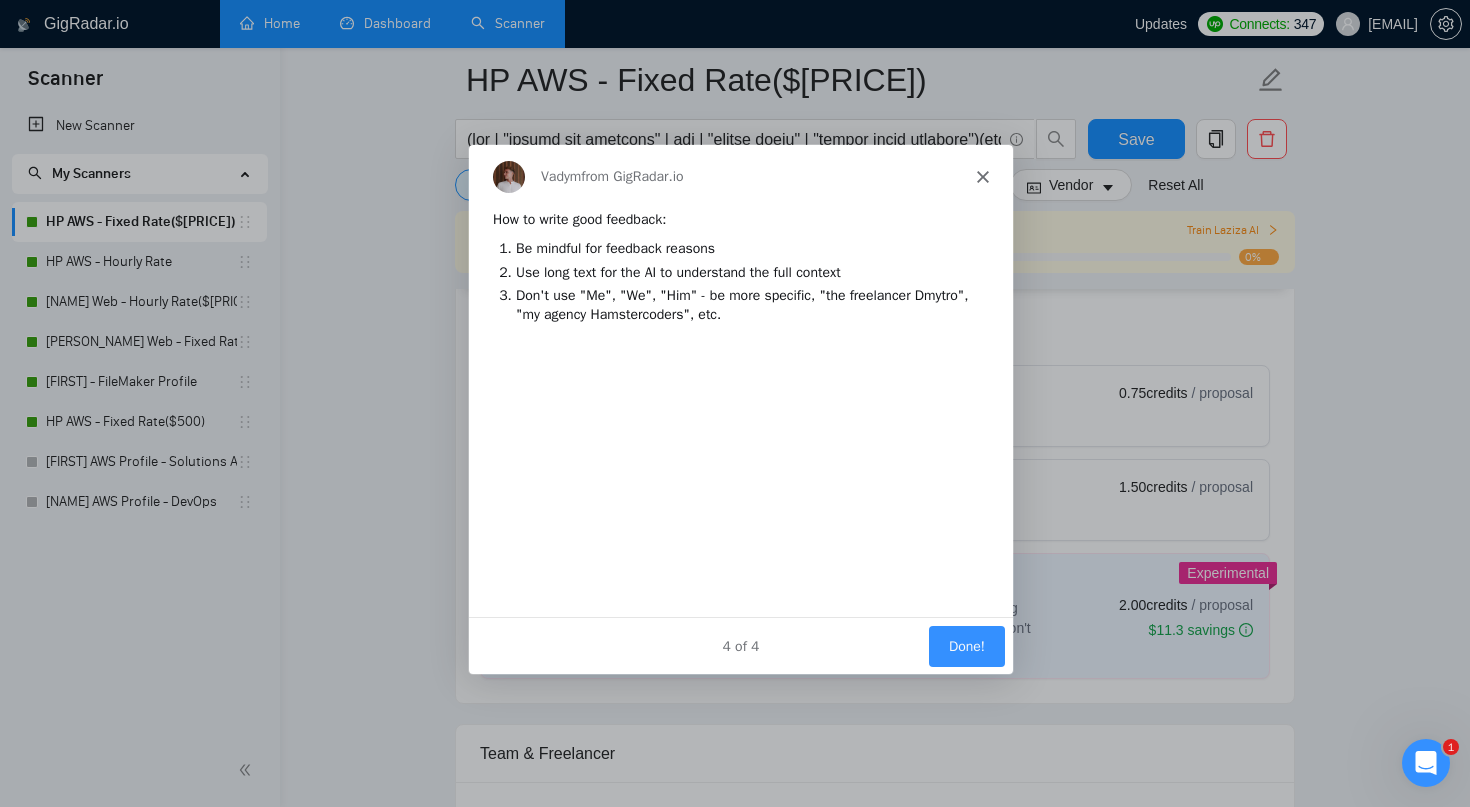 scroll, scrollTop: 0, scrollLeft: 0, axis: both 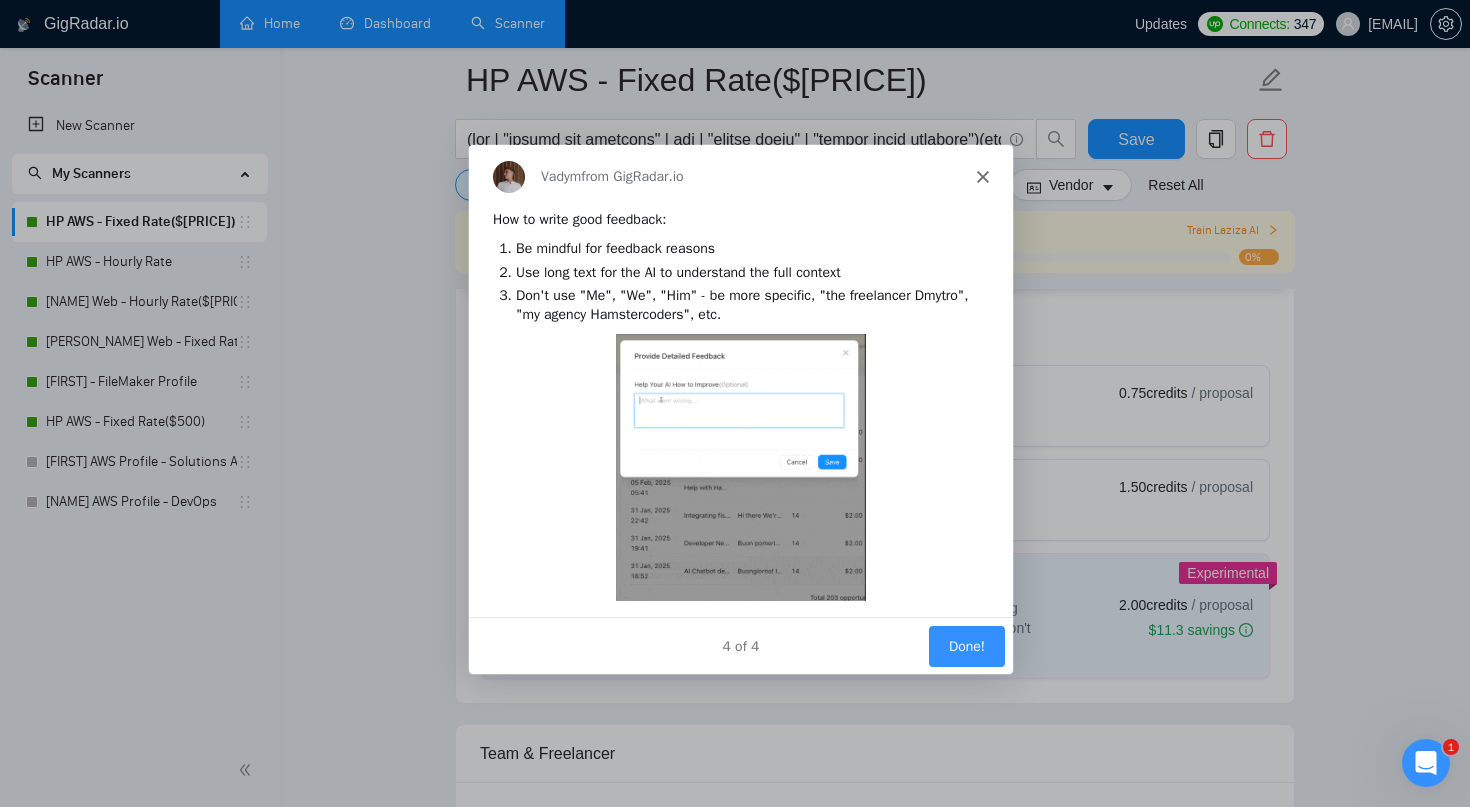 click on "Done!" at bounding box center [966, 644] 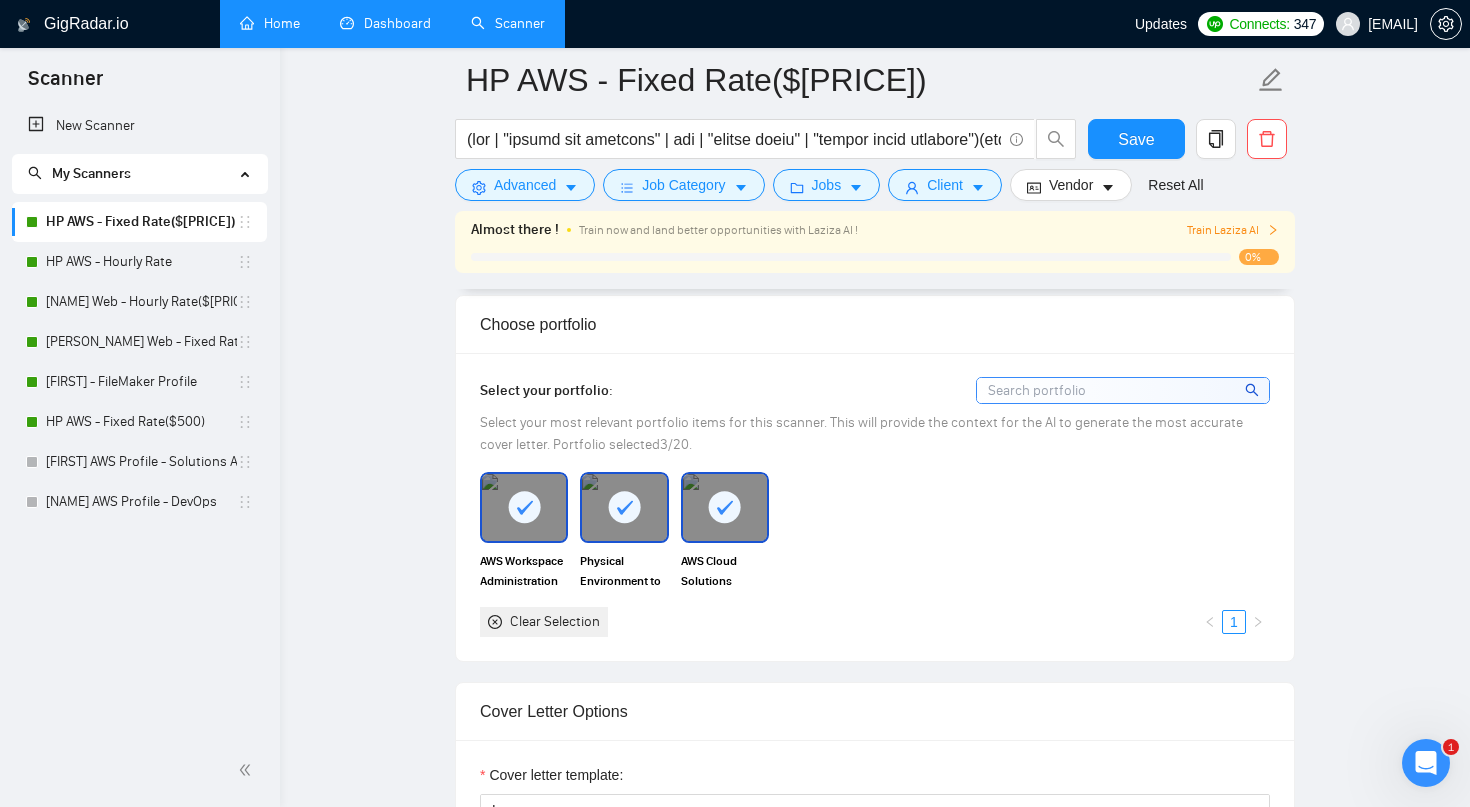 scroll, scrollTop: 1974, scrollLeft: 0, axis: vertical 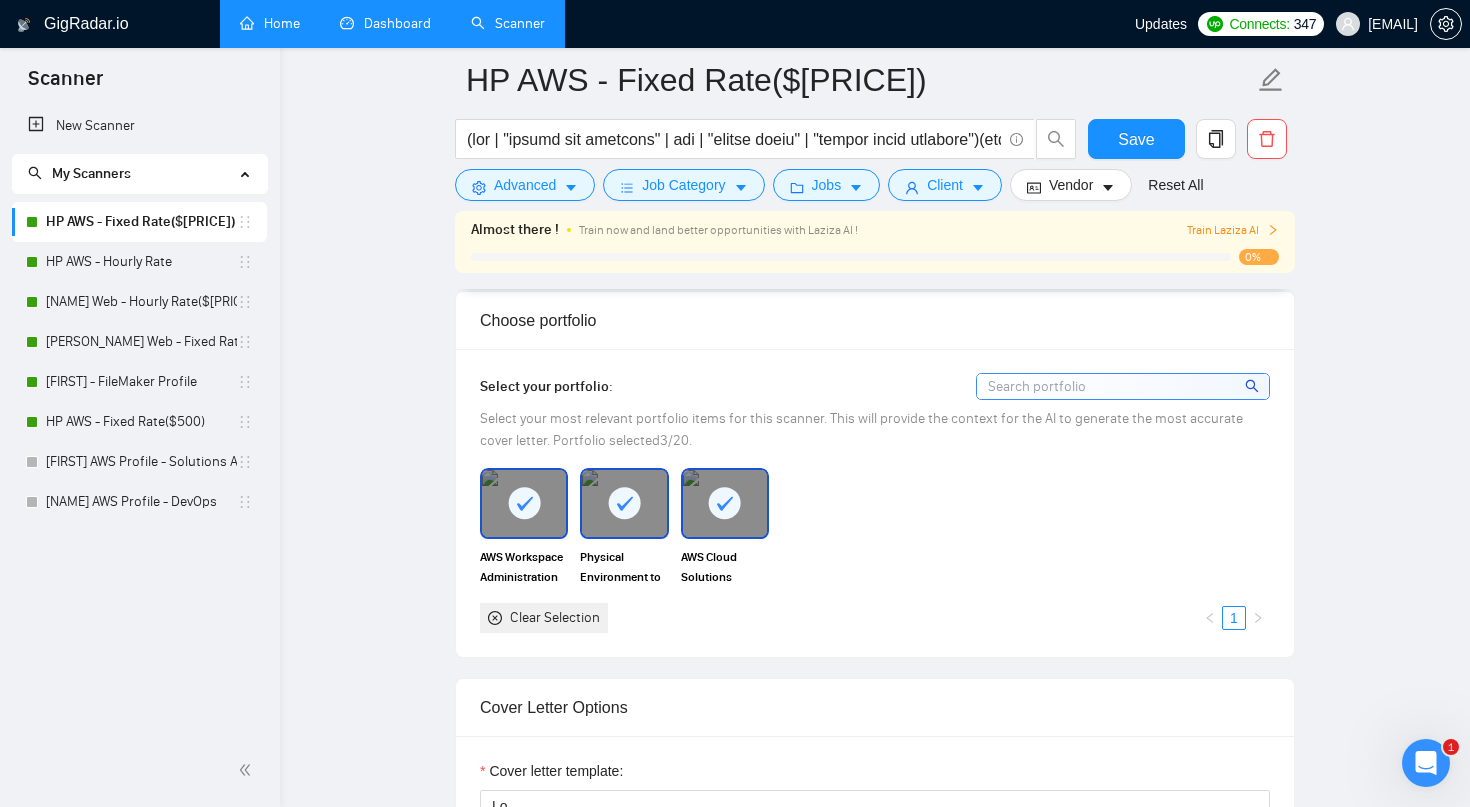 click at bounding box center (1123, 386) 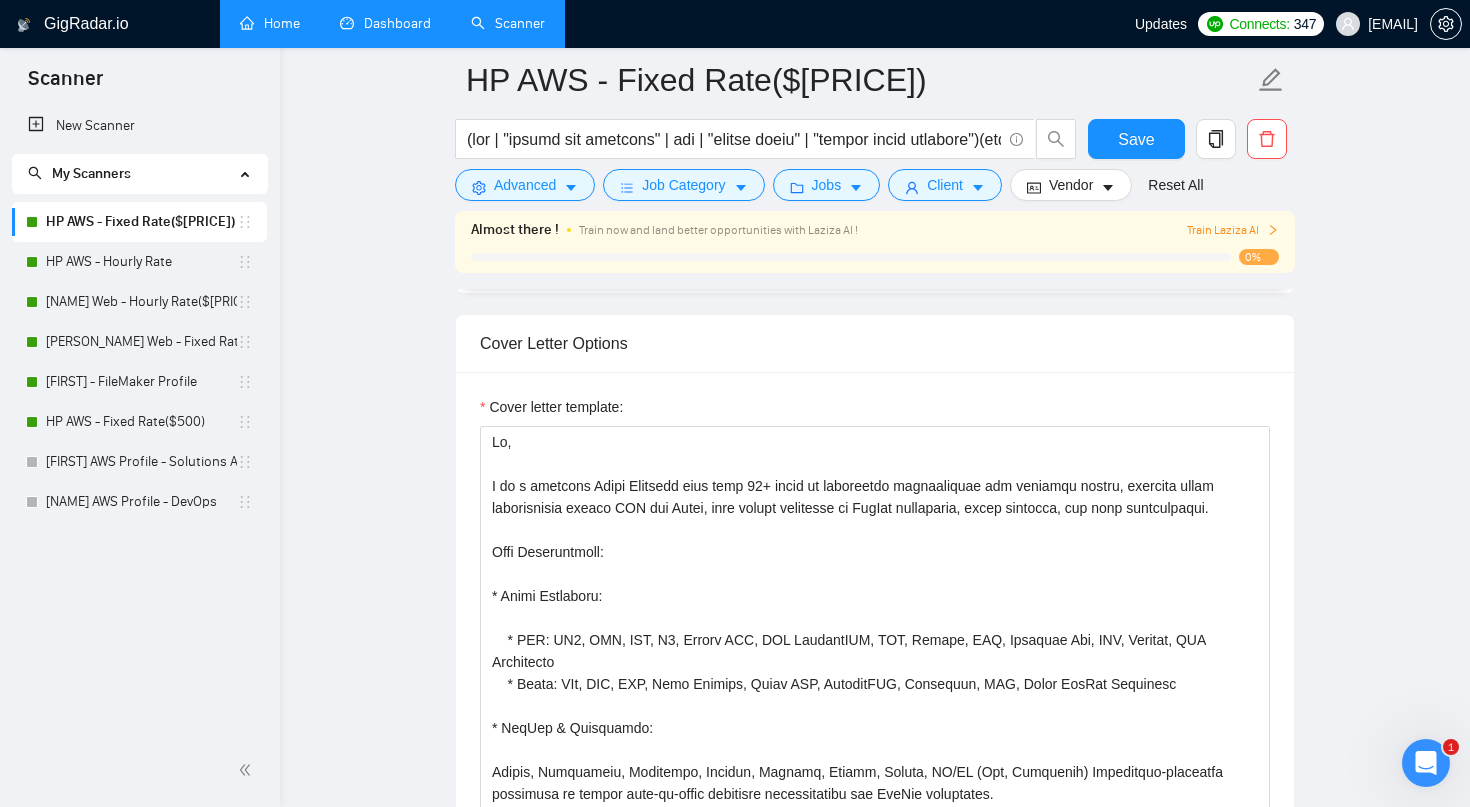 scroll, scrollTop: 2367, scrollLeft: 0, axis: vertical 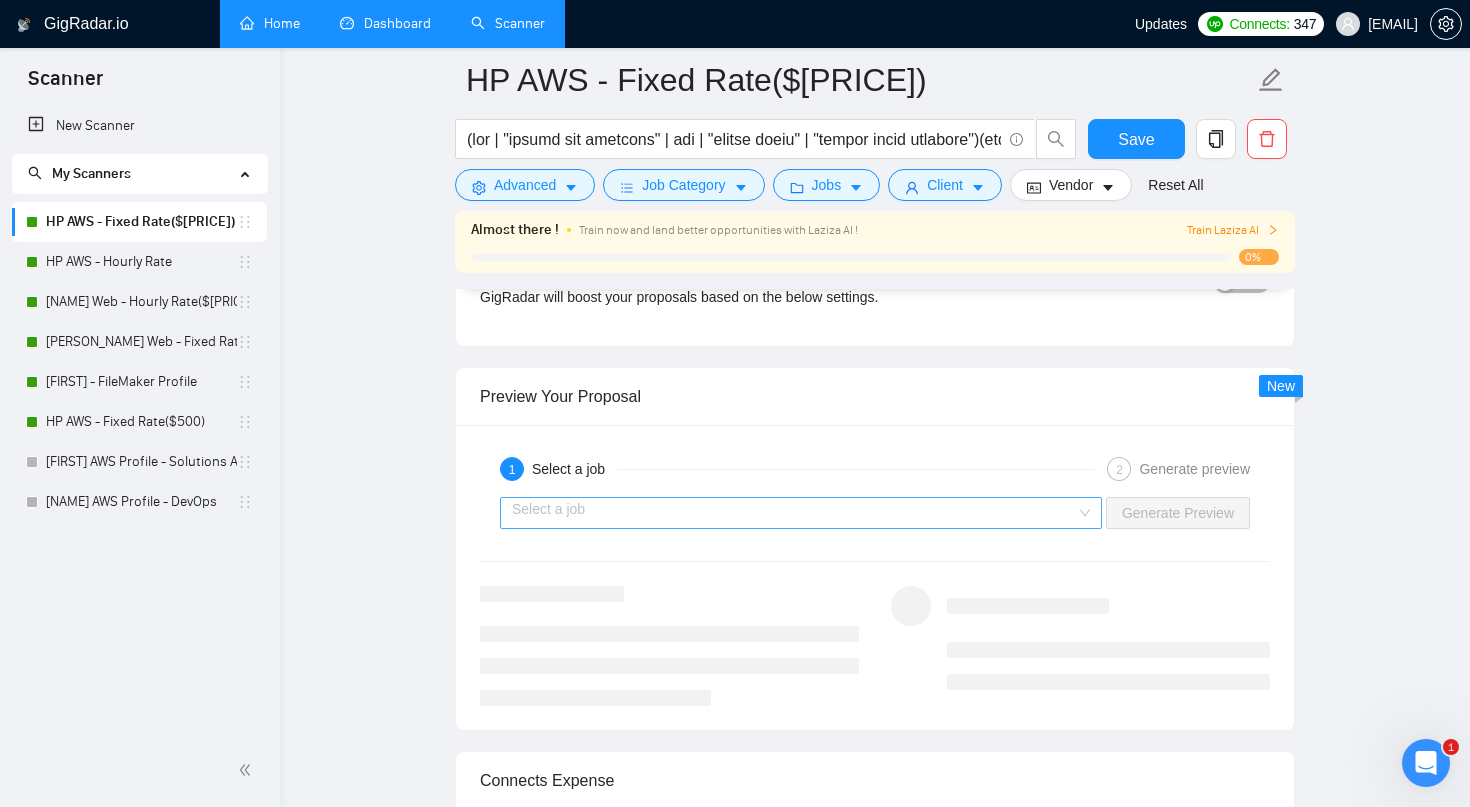 click at bounding box center [794, 513] 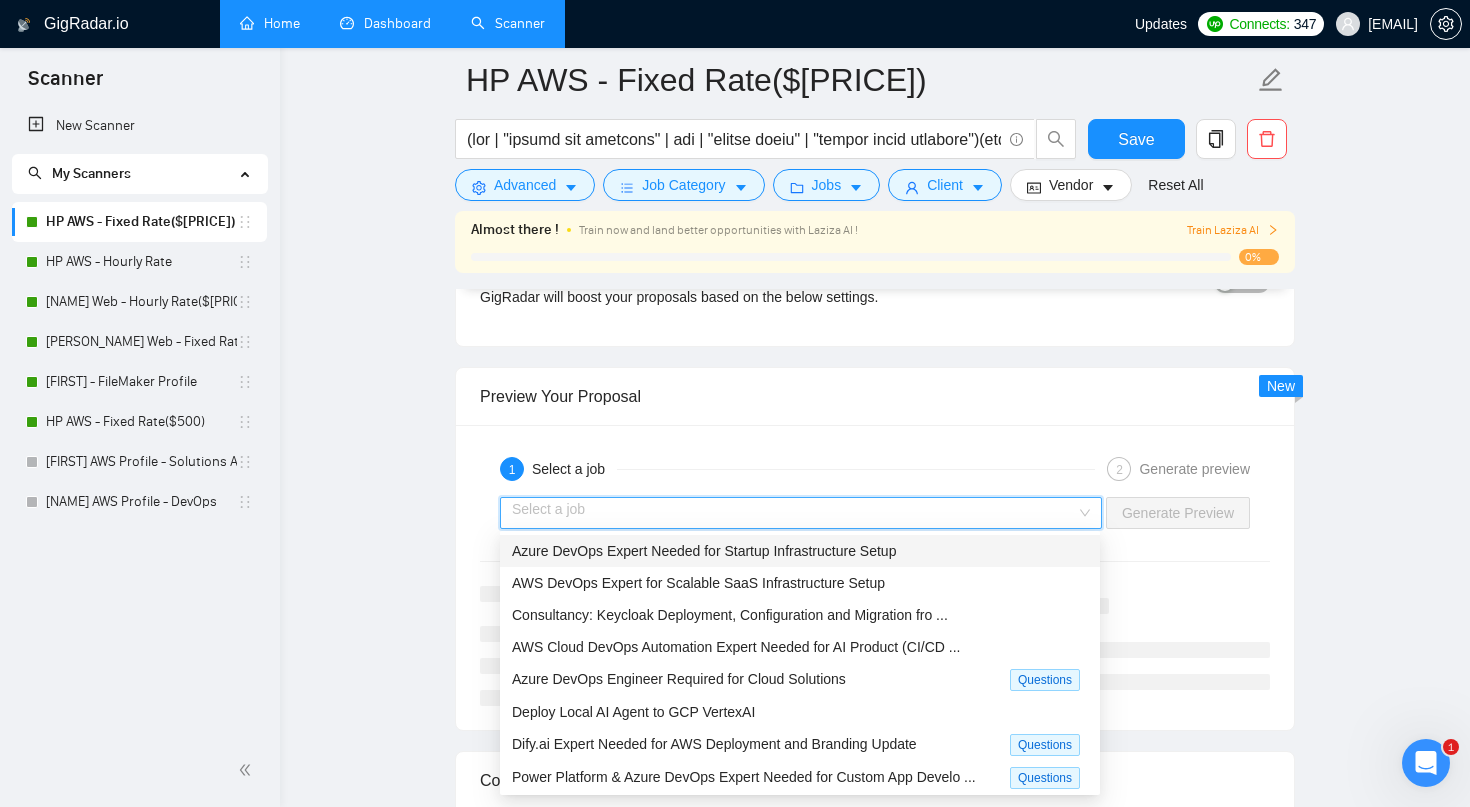 click on "HP AWS - Fixed Rate($100) Save Advanced   Job Category   Jobs   Client   Vendor   Reset All Almost there ! Train now and land better opportunities with Laziza AI ! Train Laziza AI 0% Preview Results Insights NEW Alerts Auto Bidder Auto Bidding Enabled Auto Bidding Enabled: ON Auto Bidder Schedule Auto Bidding Type: Automated (recommended) Semi-automated Auto Bidding Schedule: 24/7 Custom Custom Auto Bidder Schedule Repeat every week on Monday Tuesday Wednesday Thursday Friday Saturday Sunday Active Hours ( Asia/Calcutta ): From: 00:00 To: 00:00  (next day) ( 24  hours) Asia/Calcutta Auto Bidding Type Select your bidding algorithm: Choose the algorithm for you bidding. The price per proposal does not include your connects expenditure. Template Bidder Works great for narrow segments and short cover letters that don't change. 0.75  credits / proposal Sardor AI 🤖 Personalise your cover letter with ai [placeholders] 1.50  credits / proposal Experimental Laziza AI  👑   NEW   Learn more 2.00  credits Tech IT" at bounding box center [875, -635] 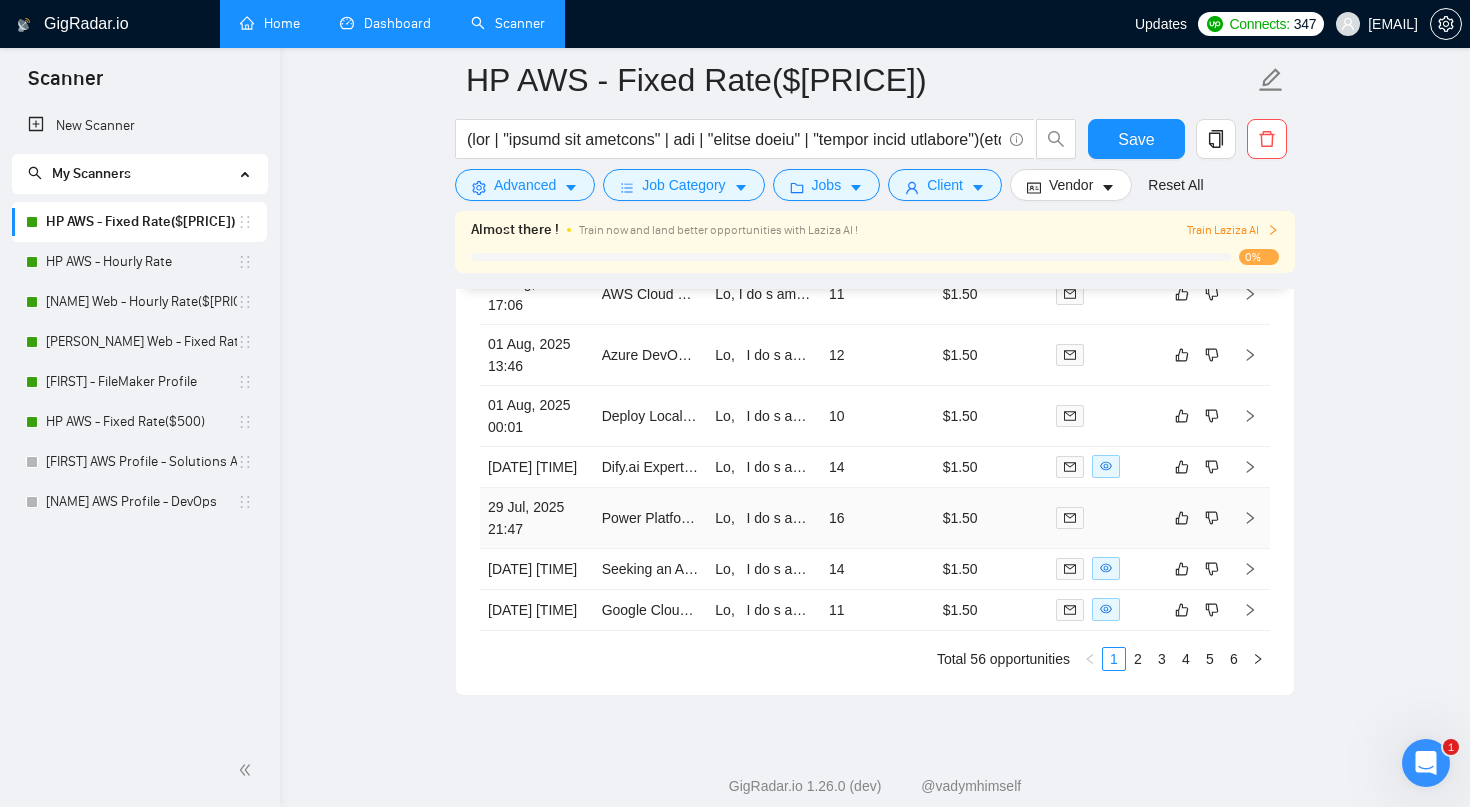 scroll, scrollTop: 5671, scrollLeft: 0, axis: vertical 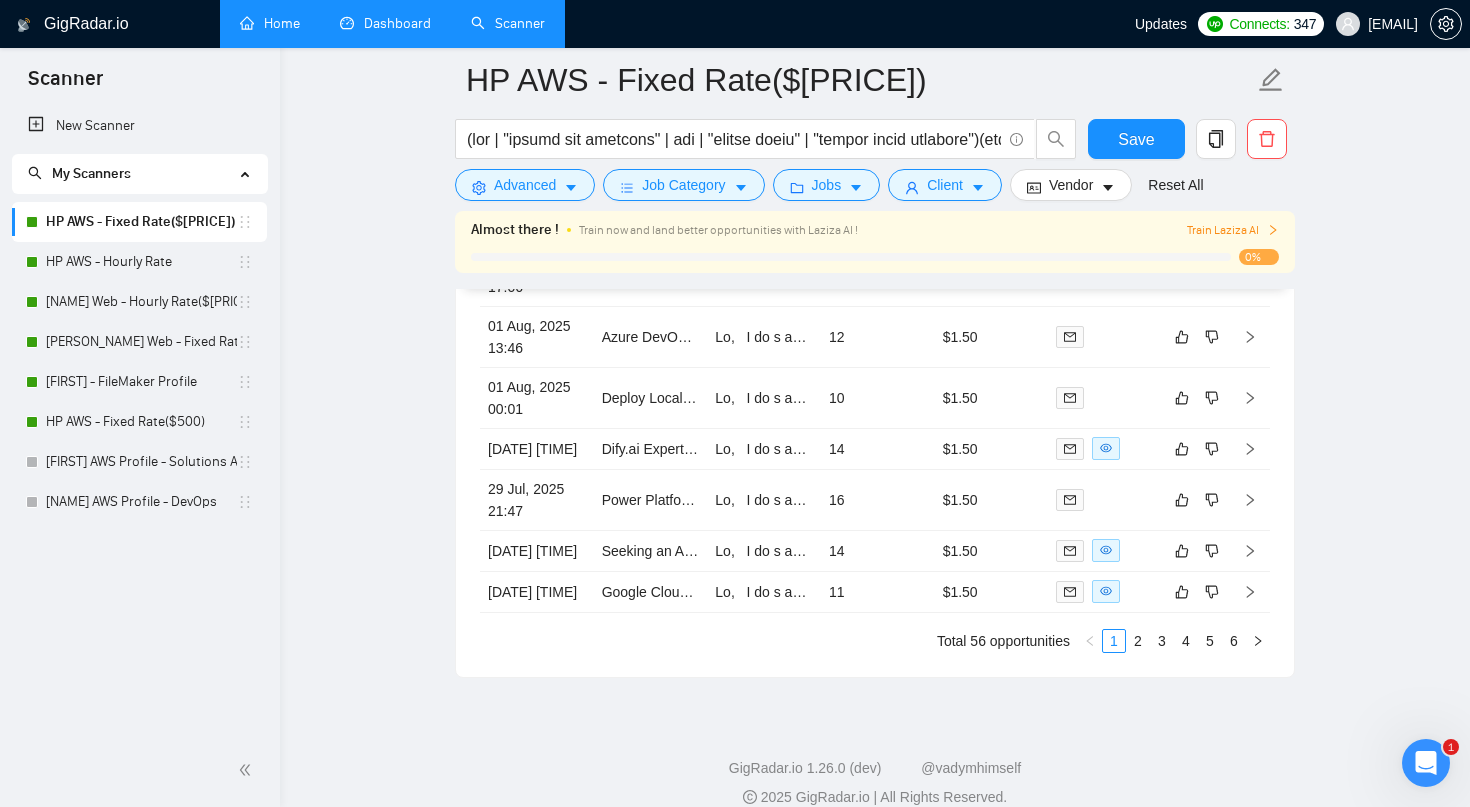 click at bounding box center (1426, 763) 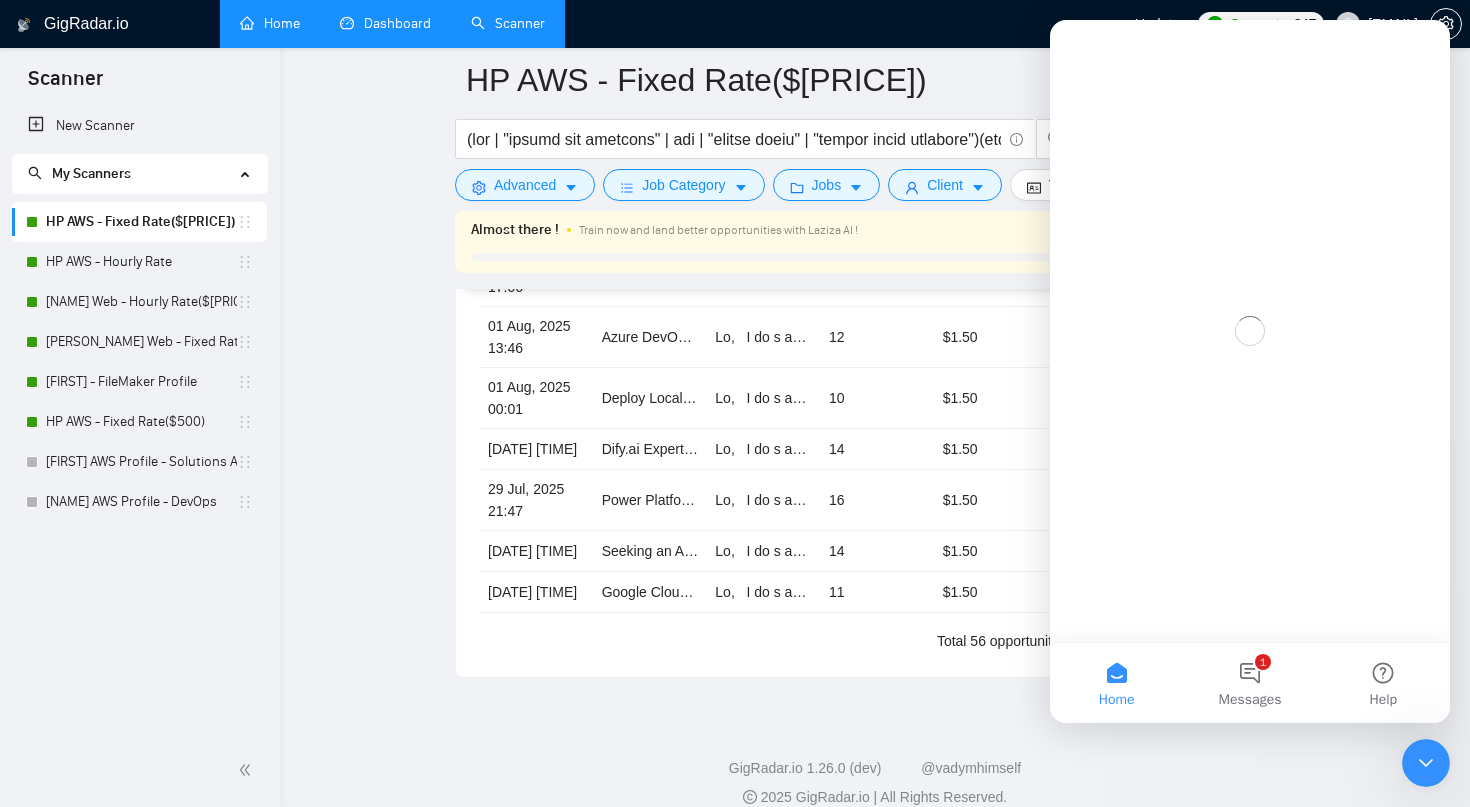 scroll, scrollTop: 0, scrollLeft: 0, axis: both 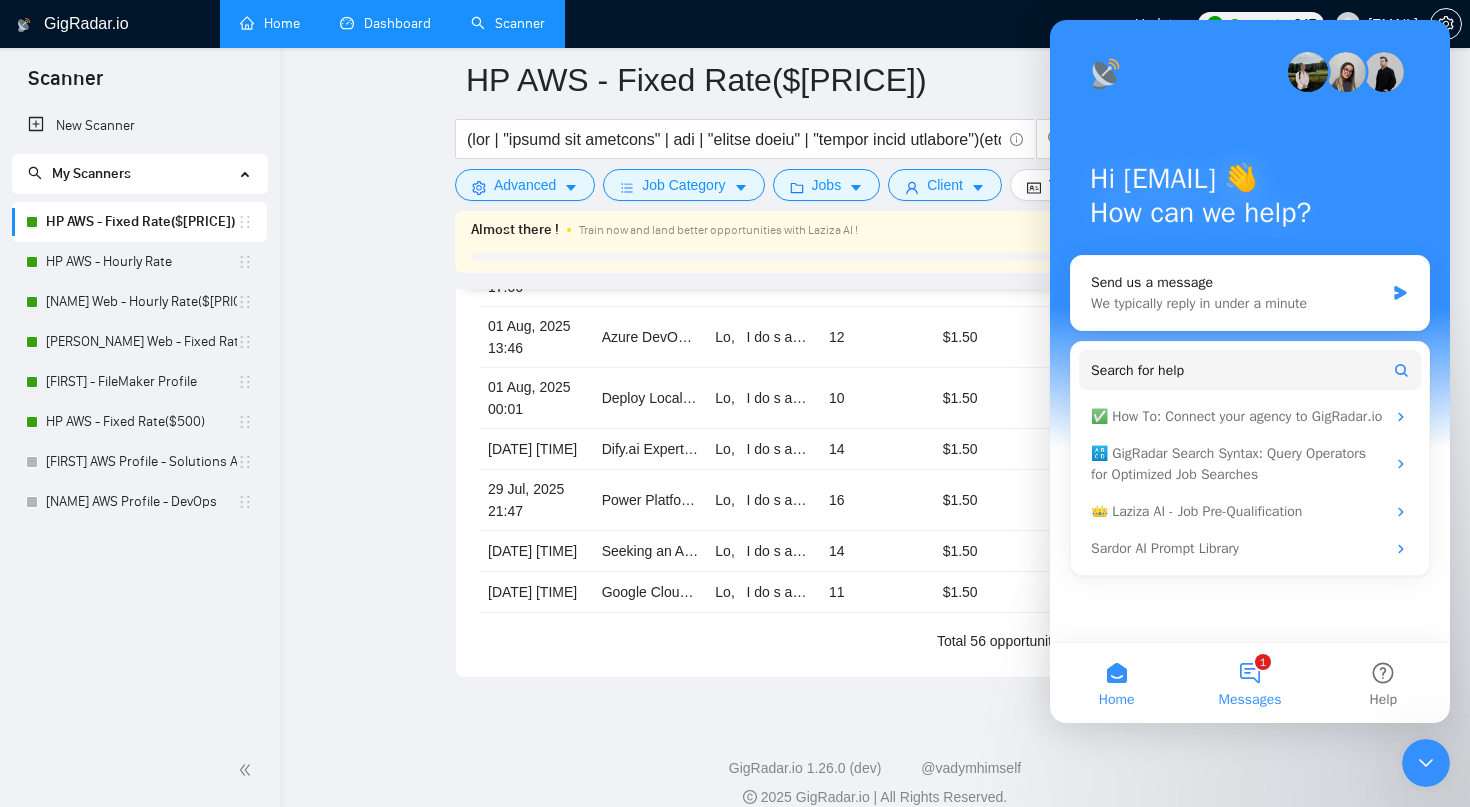 click on "1 Messages" at bounding box center (1249, 683) 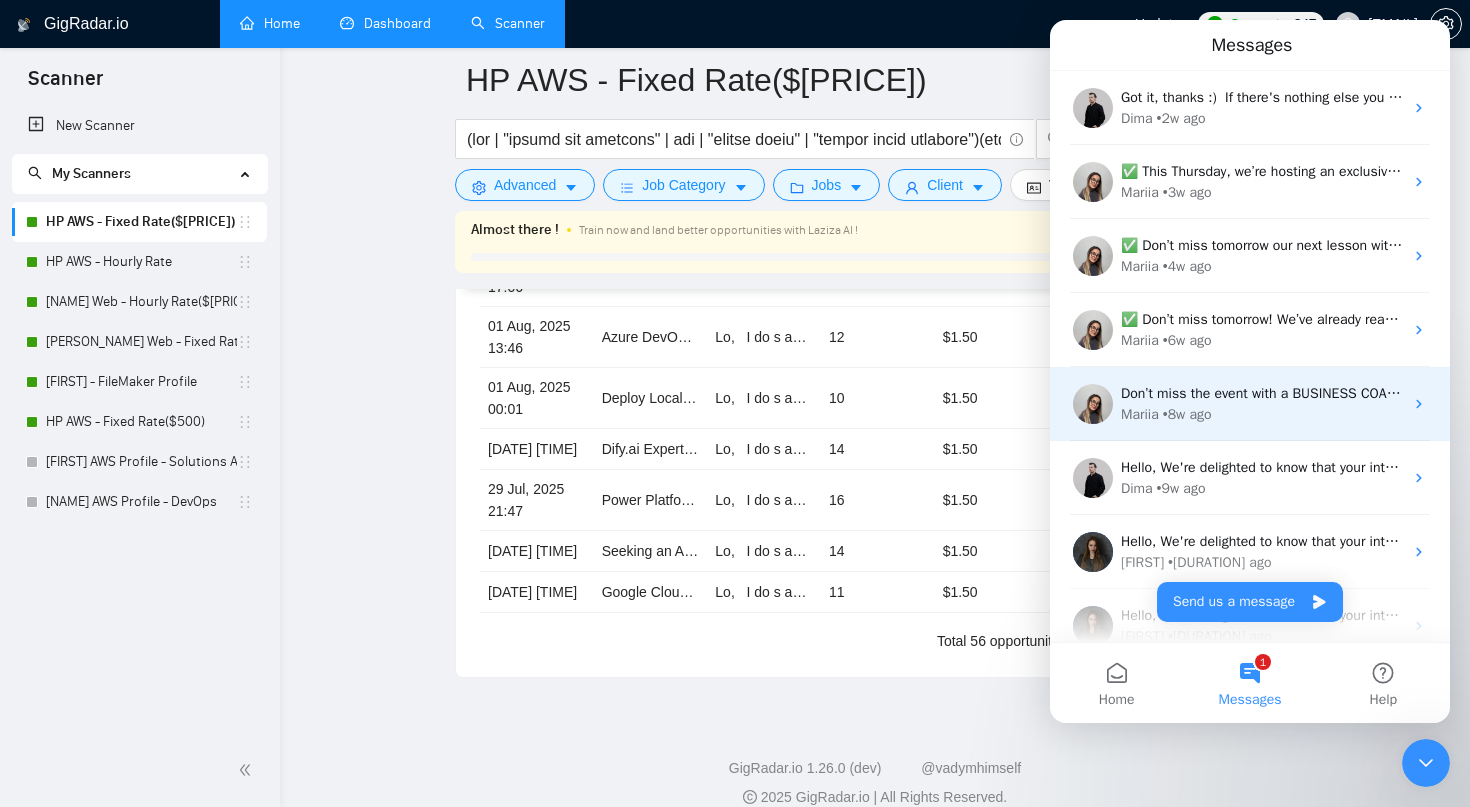 scroll, scrollTop: 0, scrollLeft: 0, axis: both 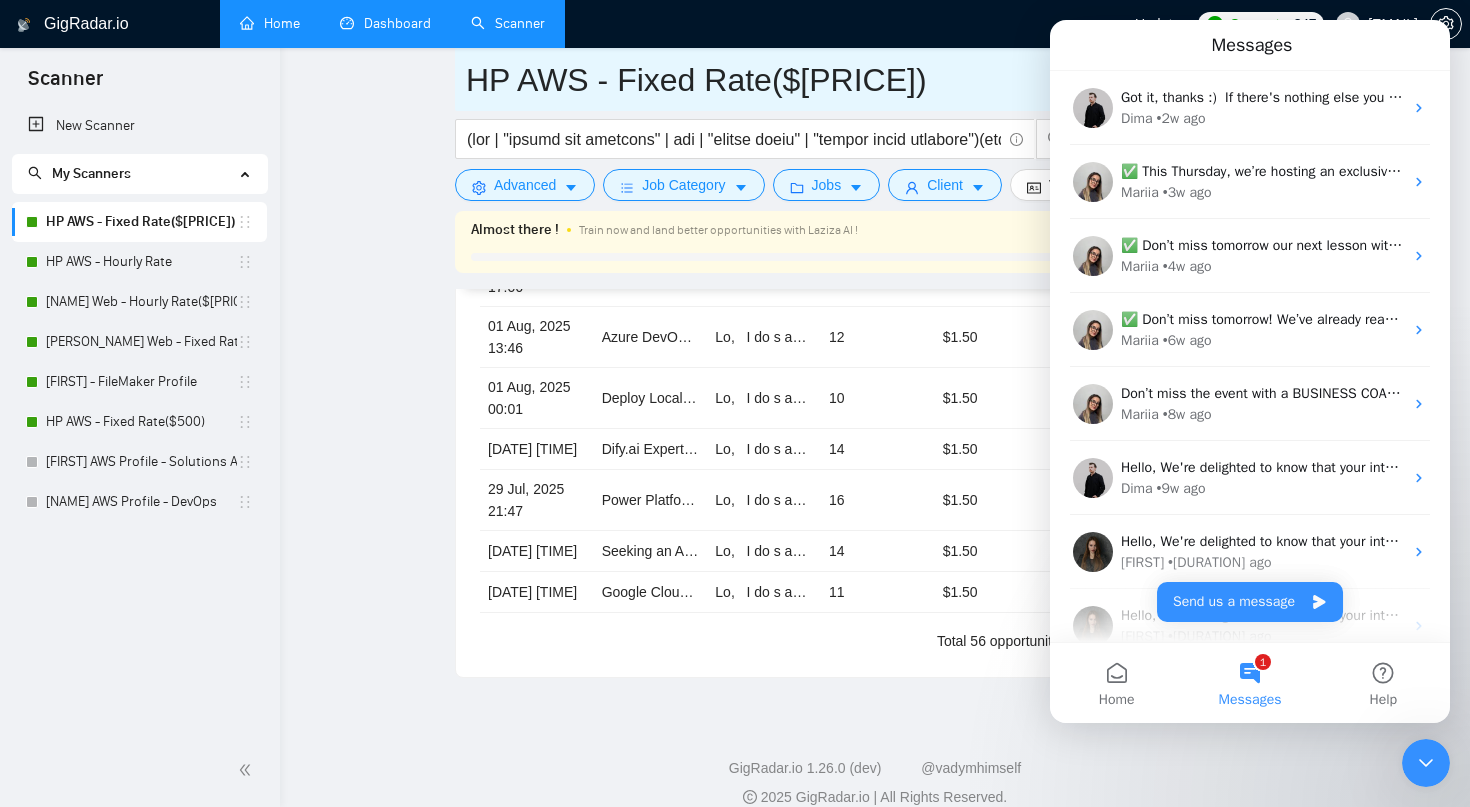 click on "HP AWS - Fixed Rate($[PRICE])" at bounding box center [860, 80] 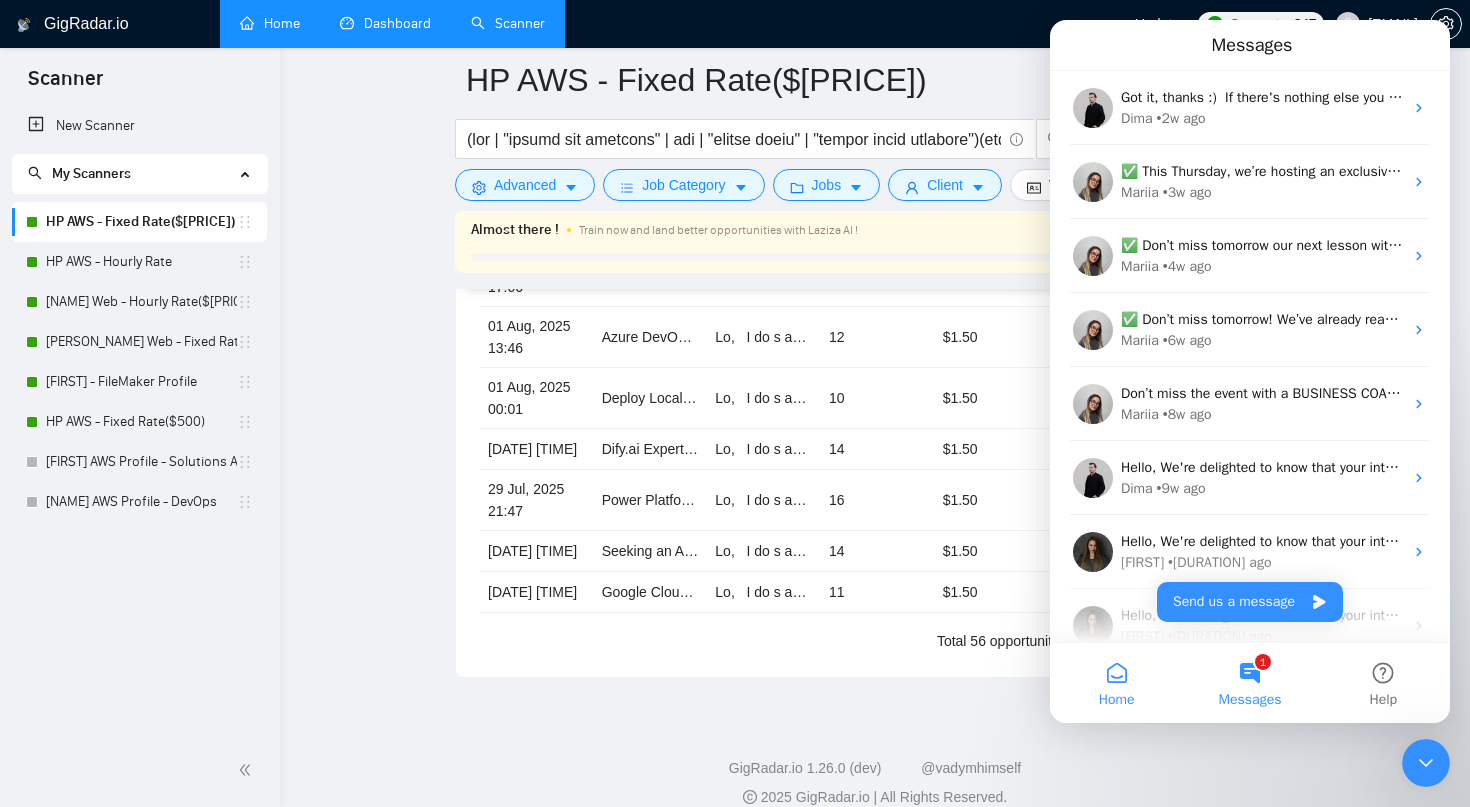 click on "Home" at bounding box center (1116, 683) 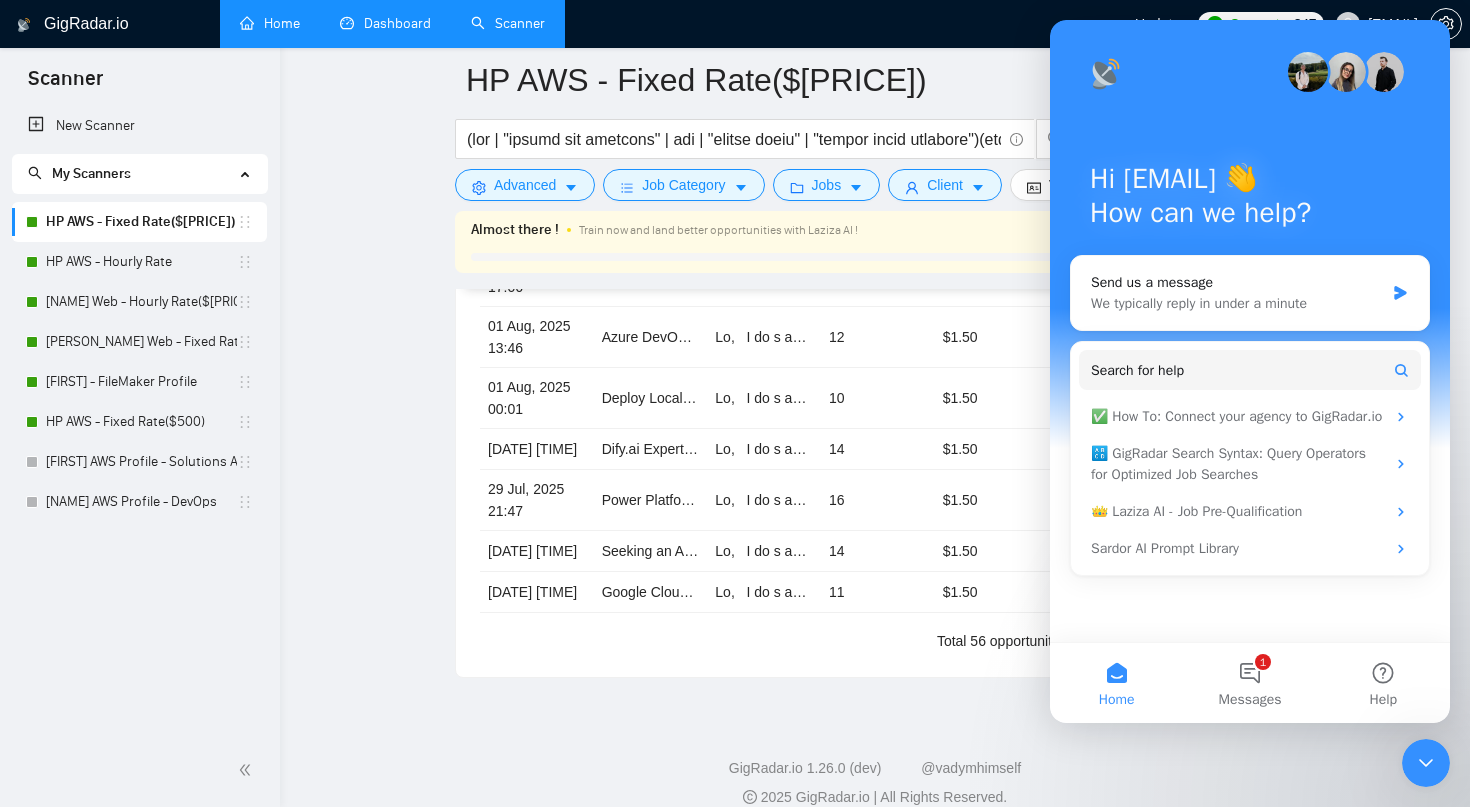 click 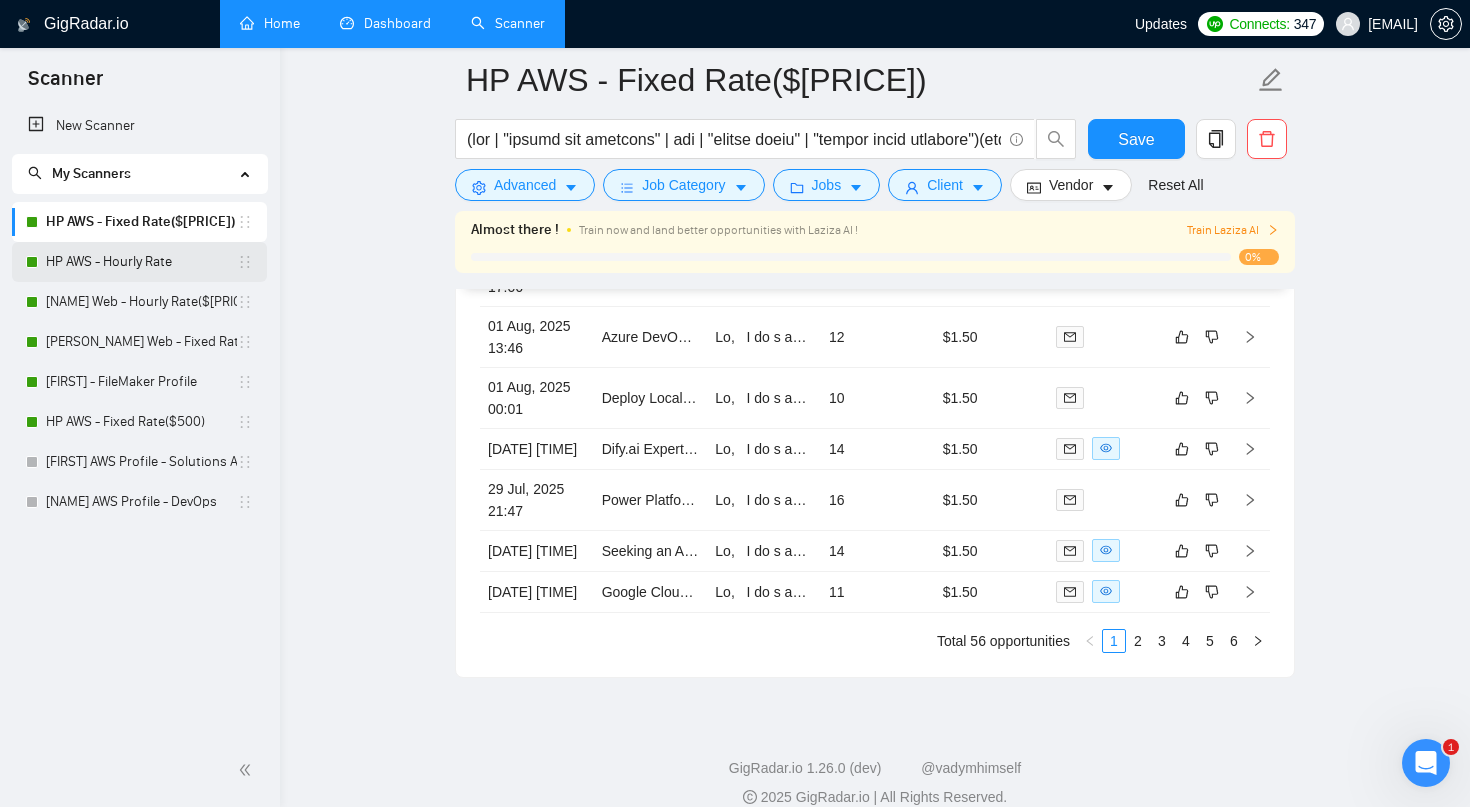 click on "HP AWS - Hourly Rate" at bounding box center [141, 262] 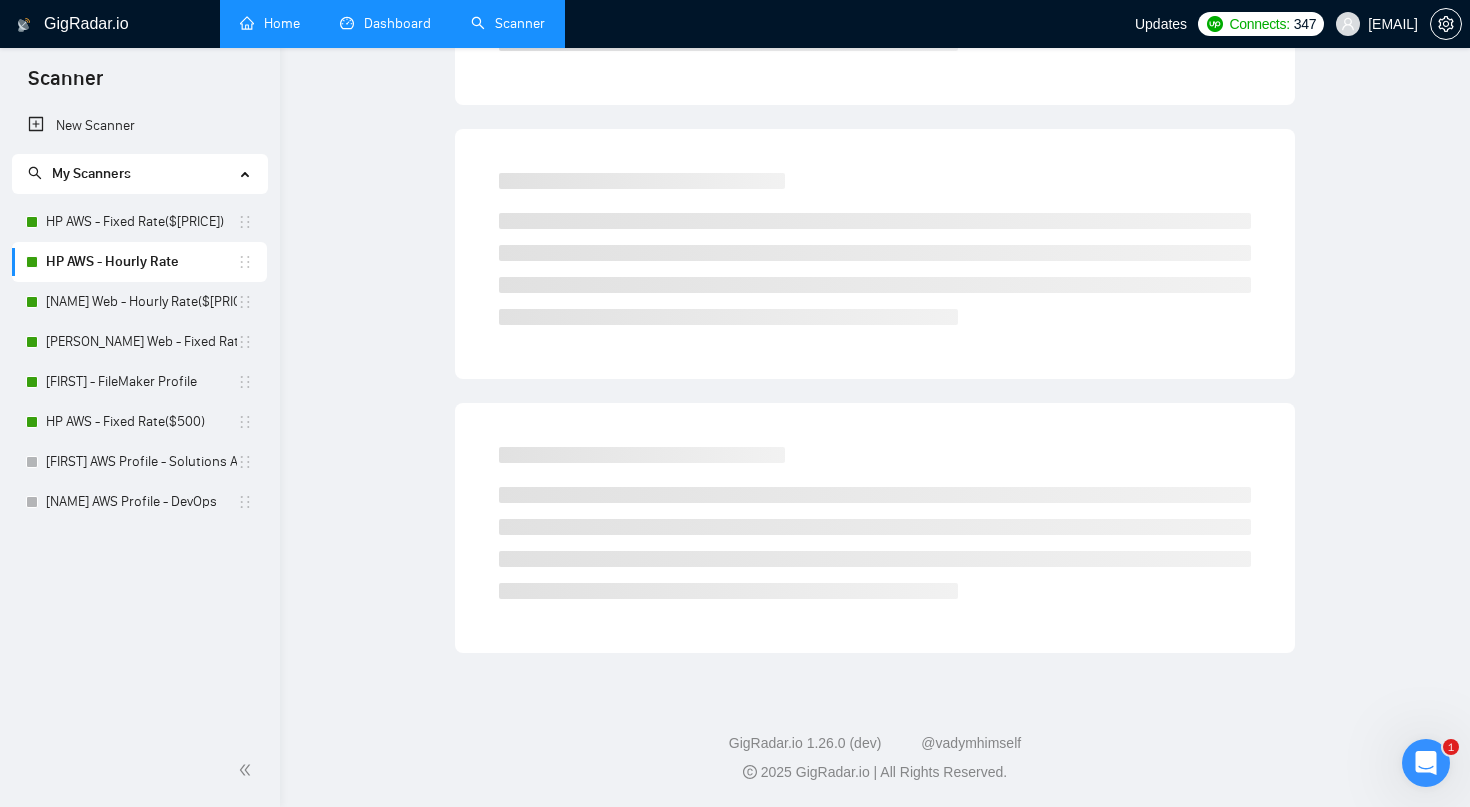 scroll, scrollTop: 0, scrollLeft: 0, axis: both 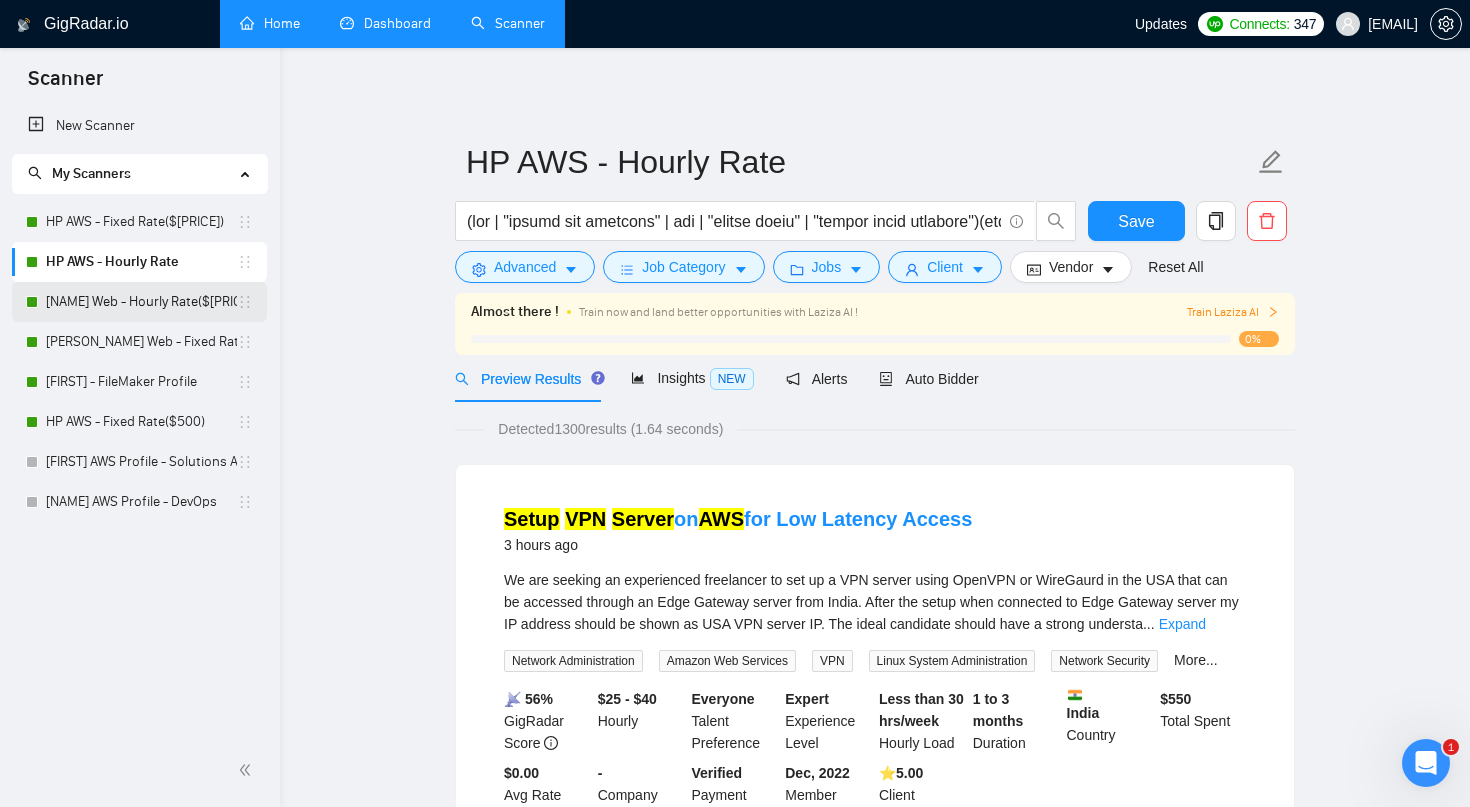 click on "[NAME] Web - Hourly Rate($[PRICE])" at bounding box center (141, 302) 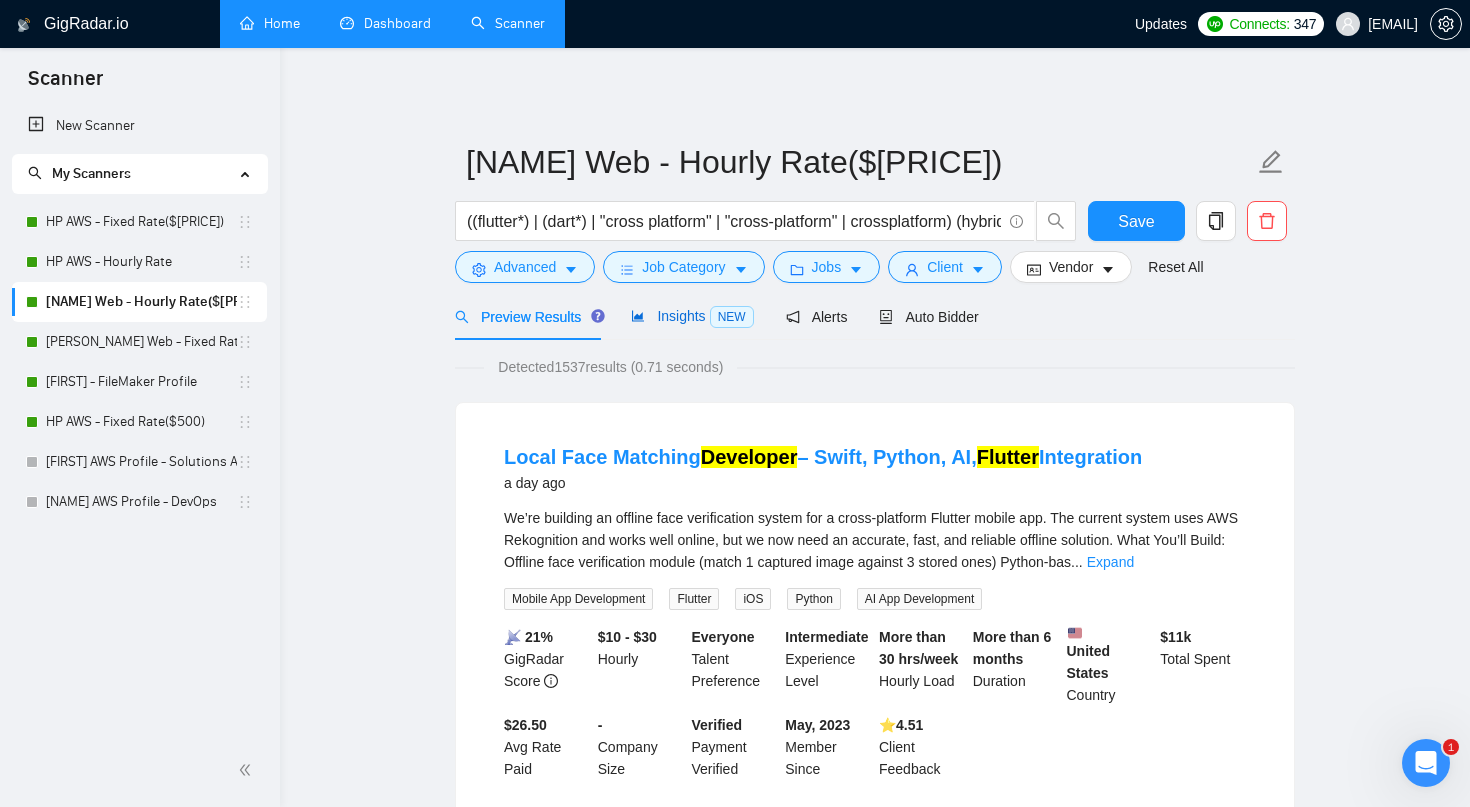 click on "Insights NEW" at bounding box center (692, 316) 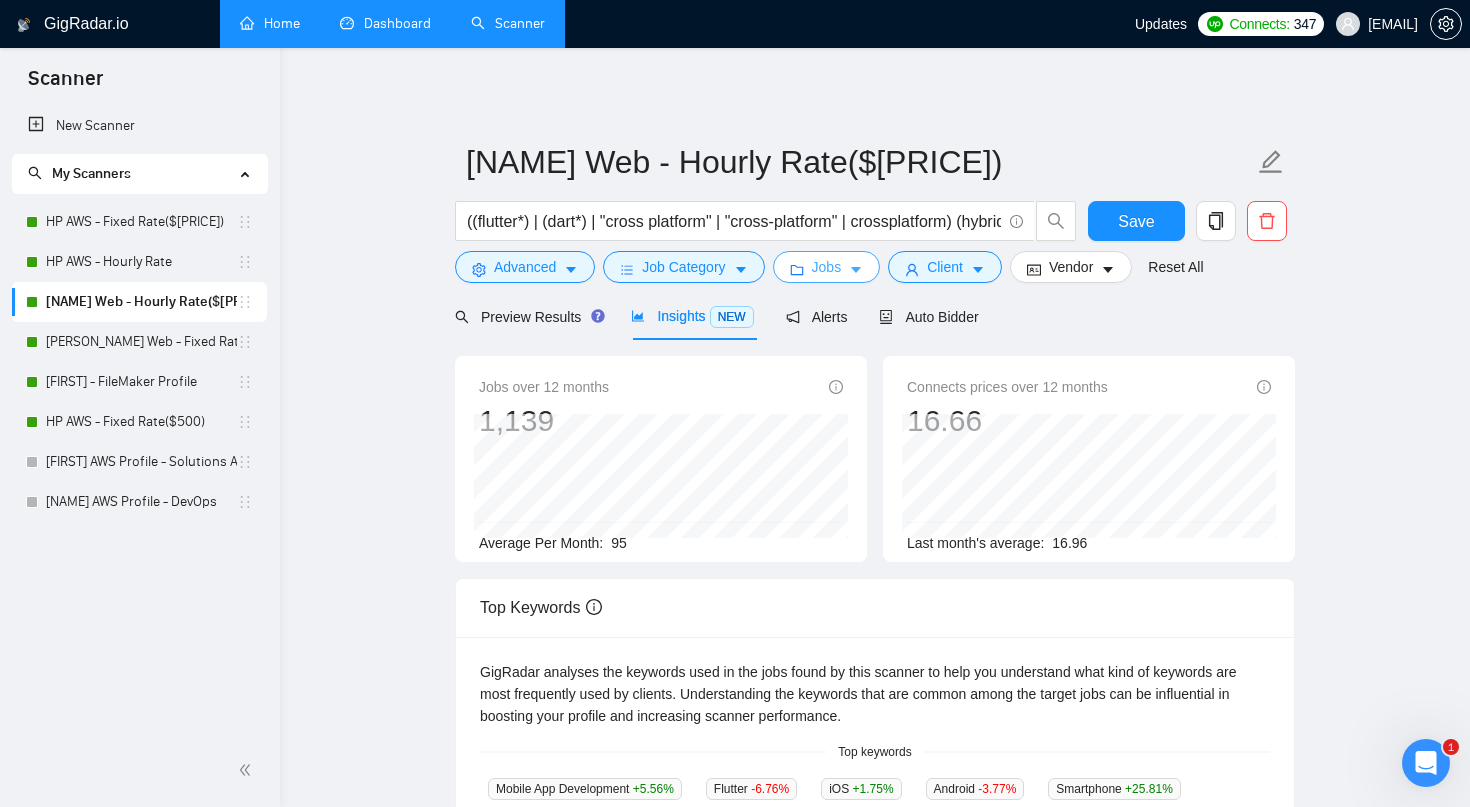 scroll, scrollTop: 0, scrollLeft: 0, axis: both 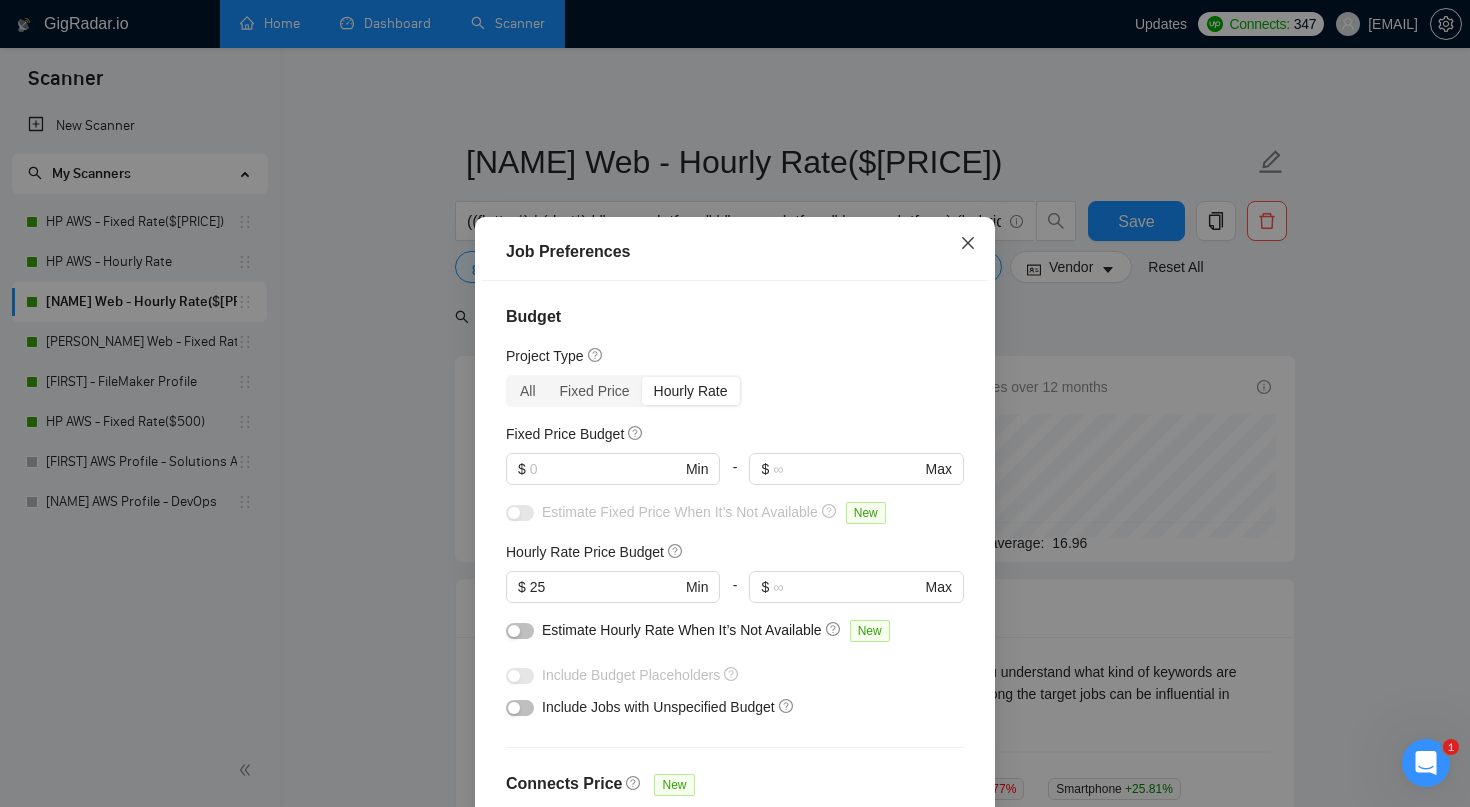 click 